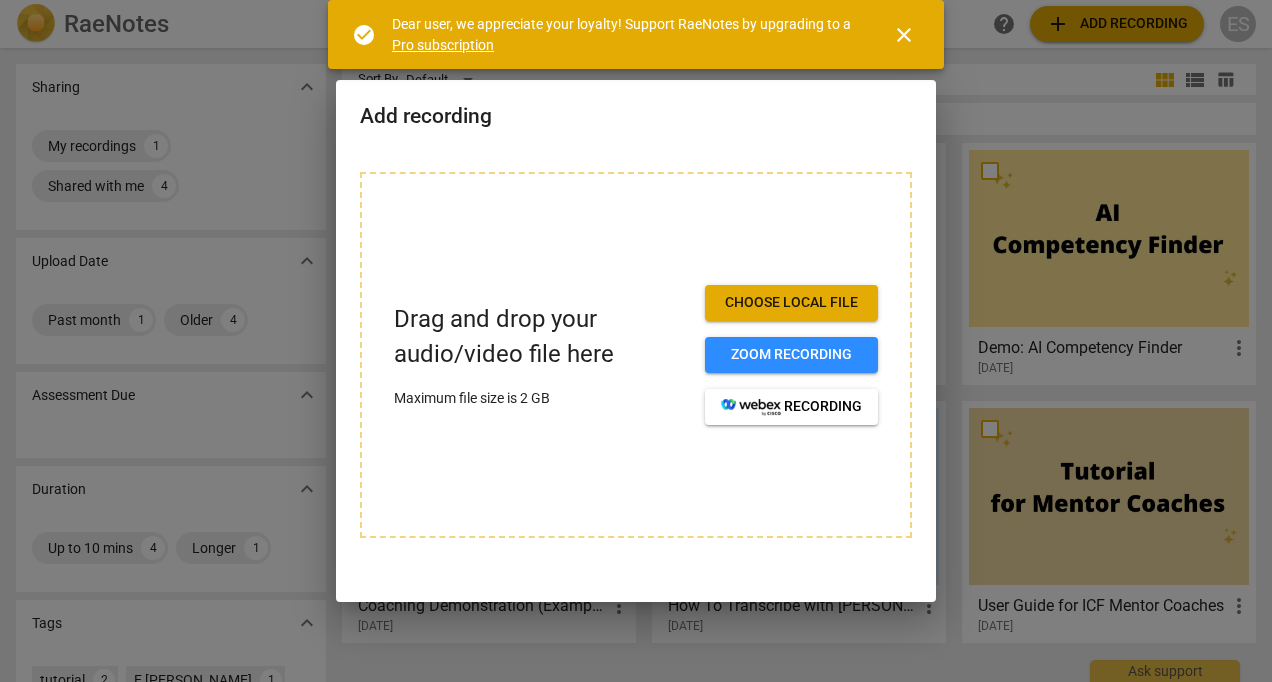 scroll, scrollTop: 0, scrollLeft: 0, axis: both 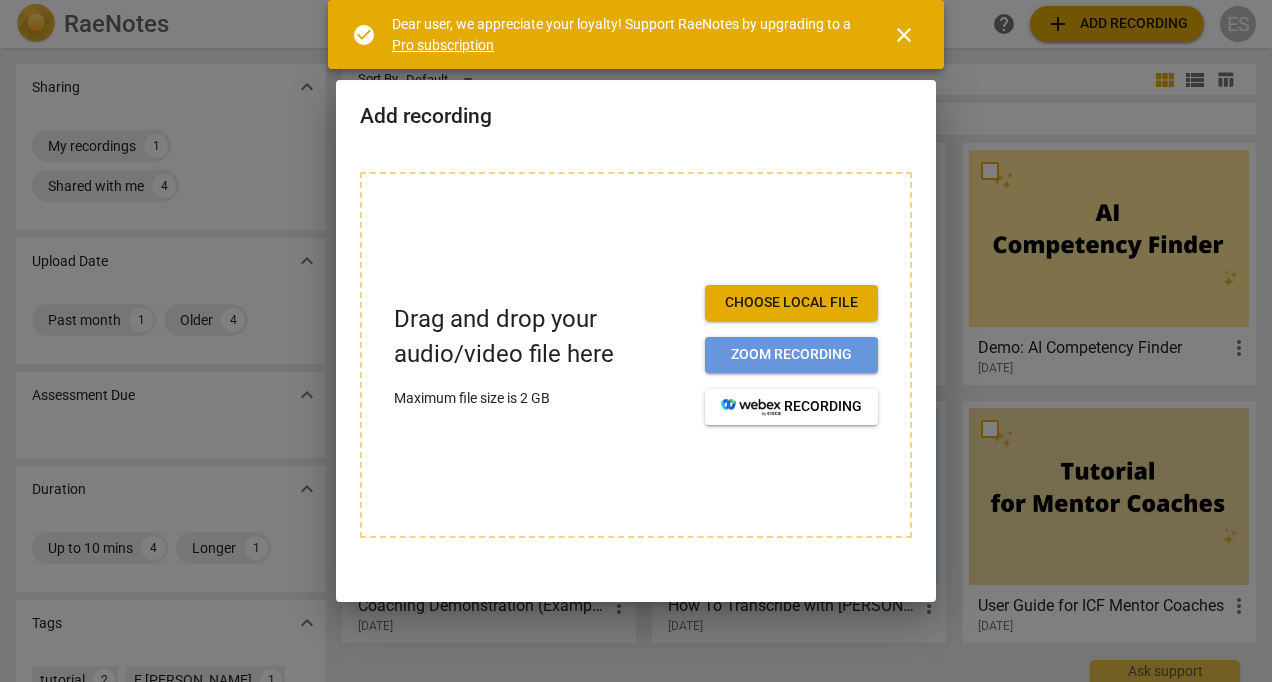 click on "Zoom recording" at bounding box center (791, 355) 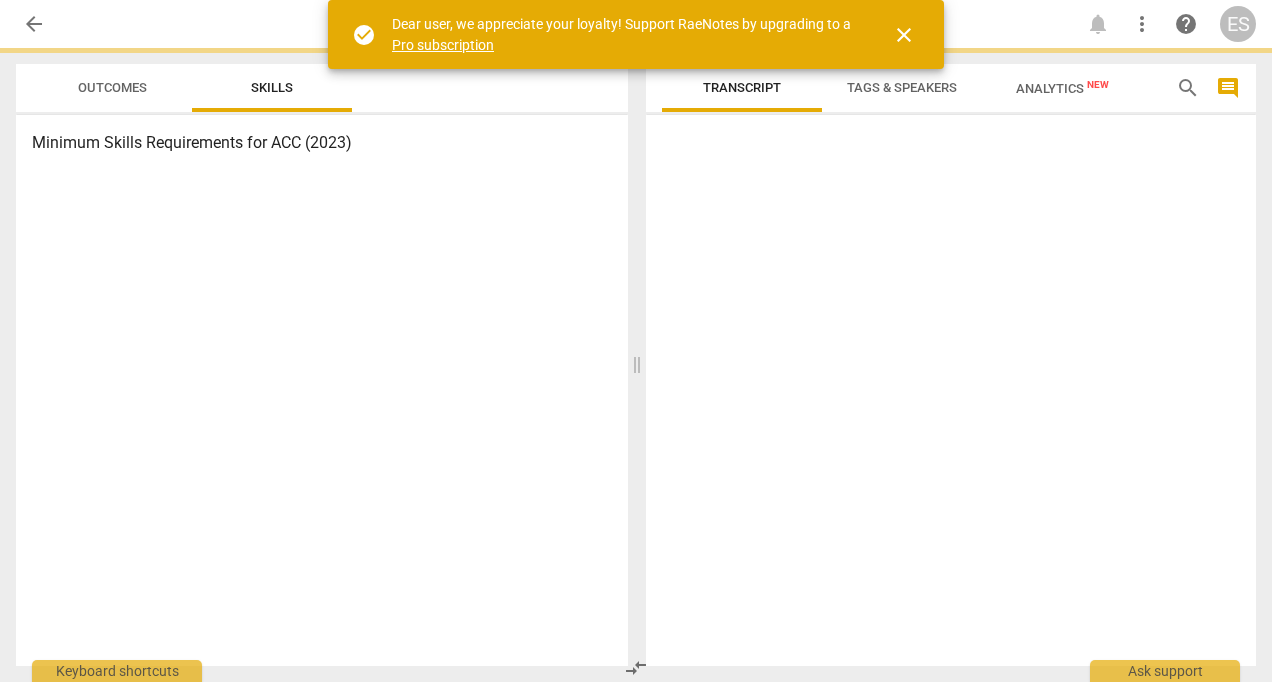 scroll, scrollTop: 0, scrollLeft: 0, axis: both 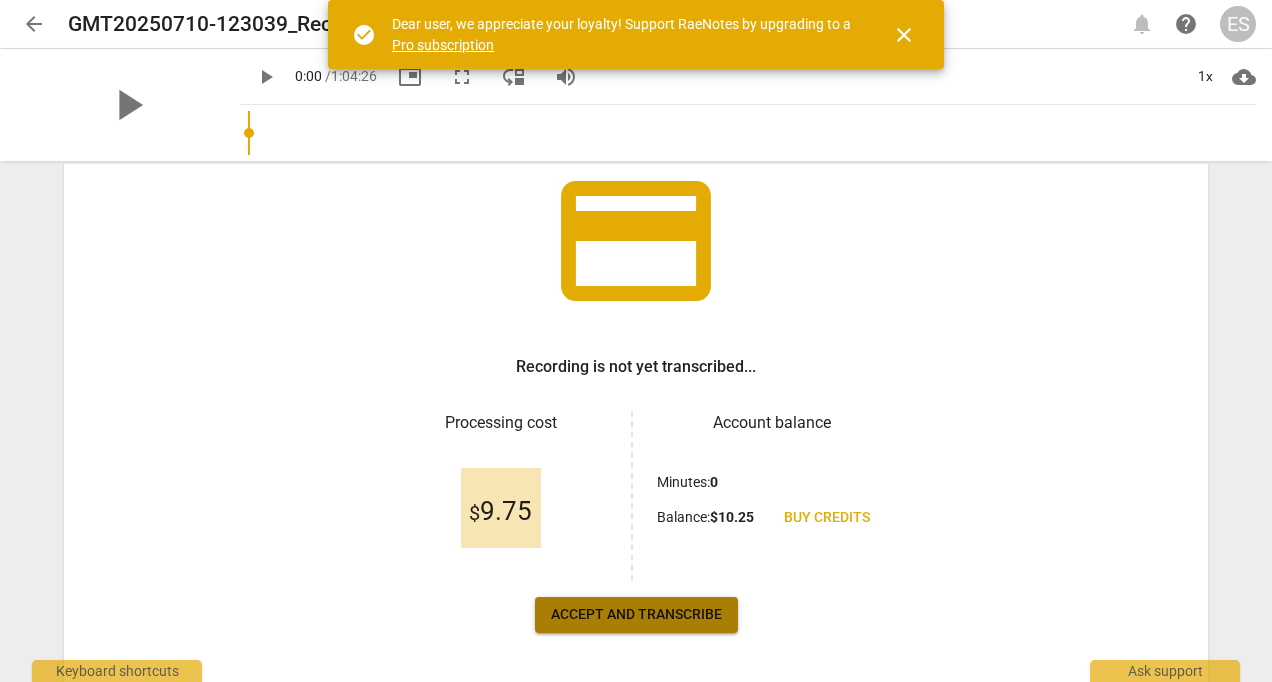 click on "Accept and transcribe" at bounding box center [636, 615] 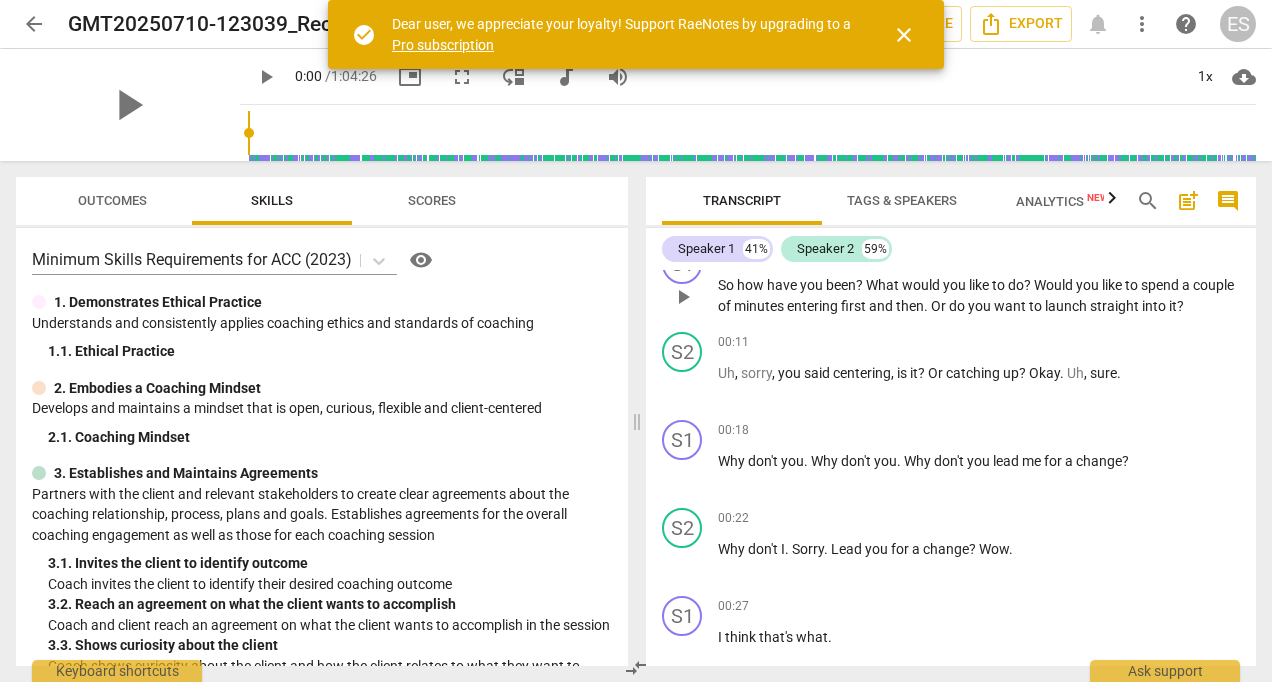 scroll, scrollTop: 0, scrollLeft: 0, axis: both 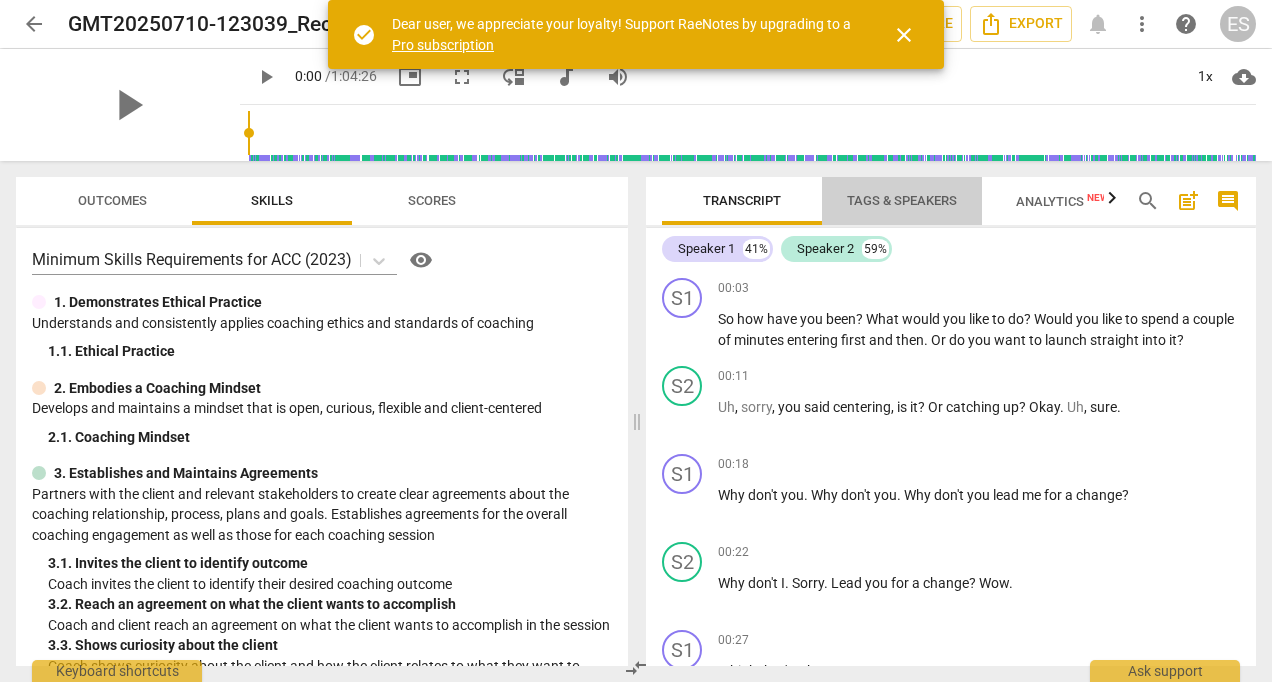 click on "Tags & Speakers" at bounding box center (902, 200) 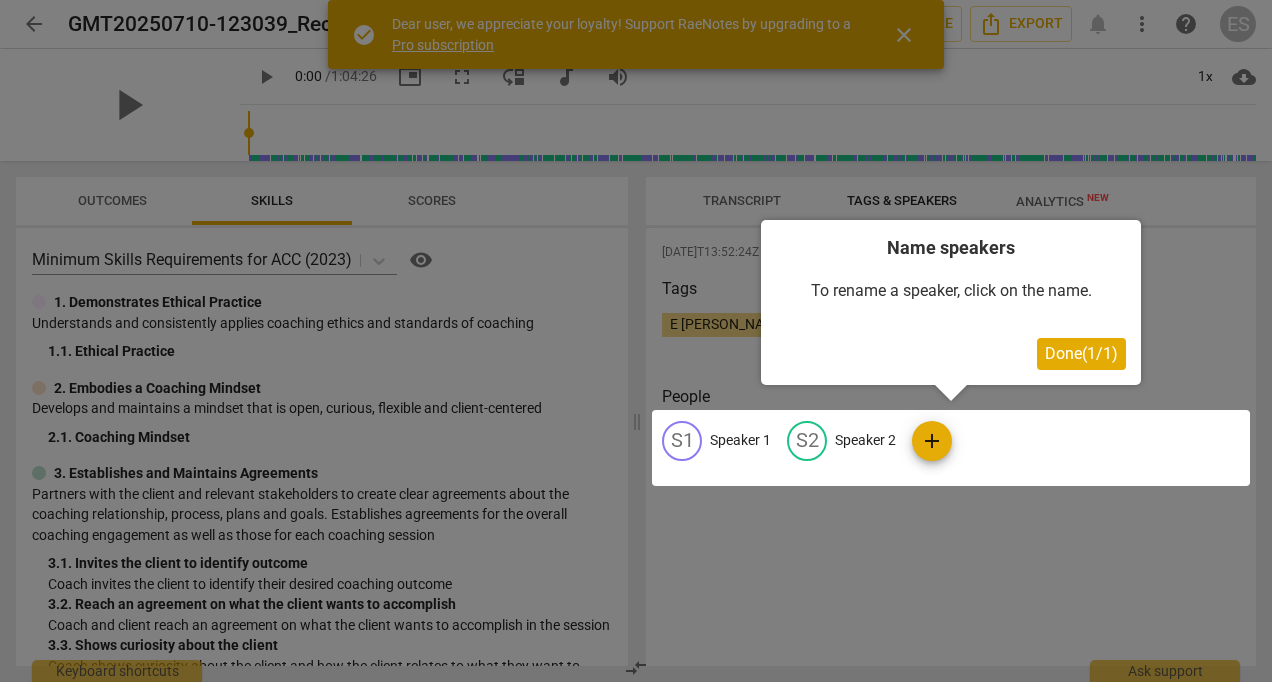 click at bounding box center (951, 448) 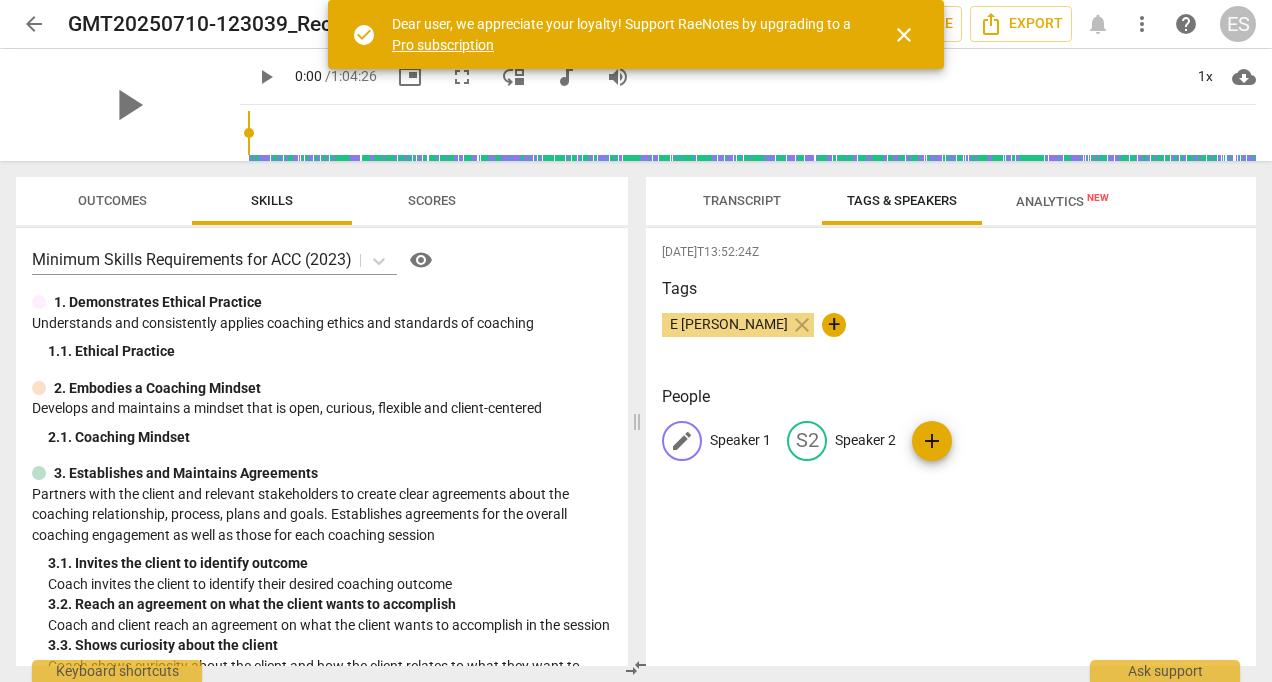 click on "Speaker 1" at bounding box center [740, 440] 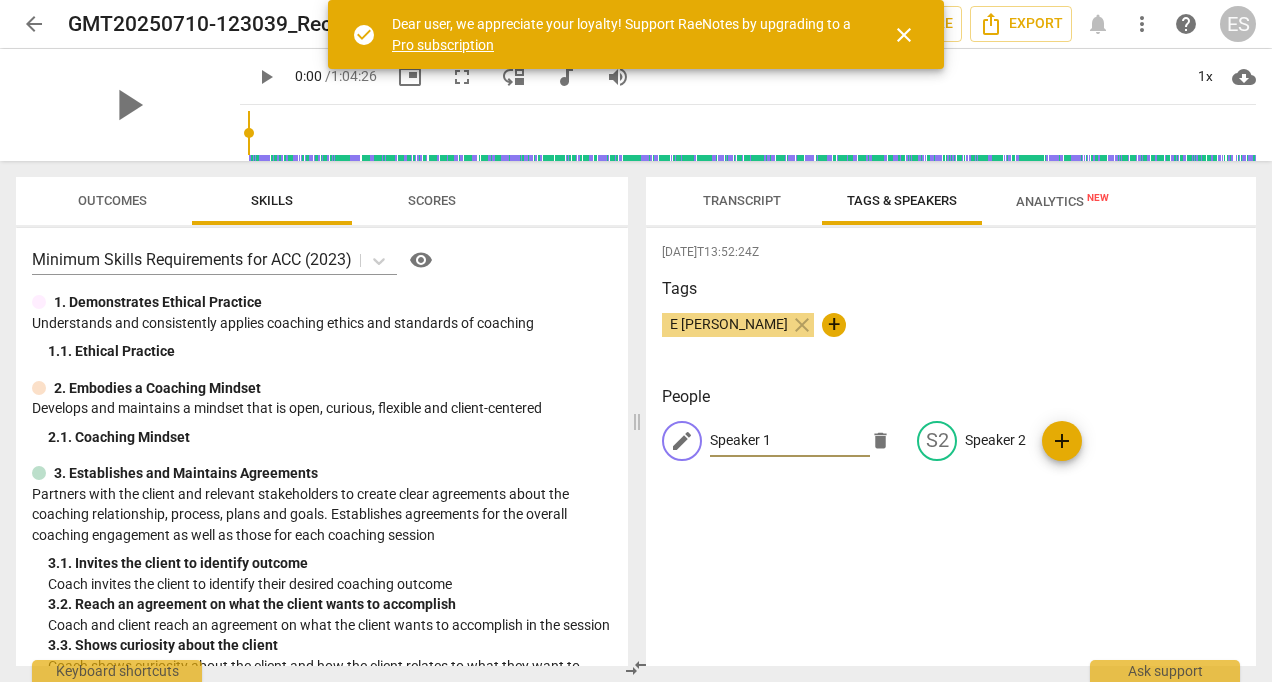 click on "+" at bounding box center [834, 325] 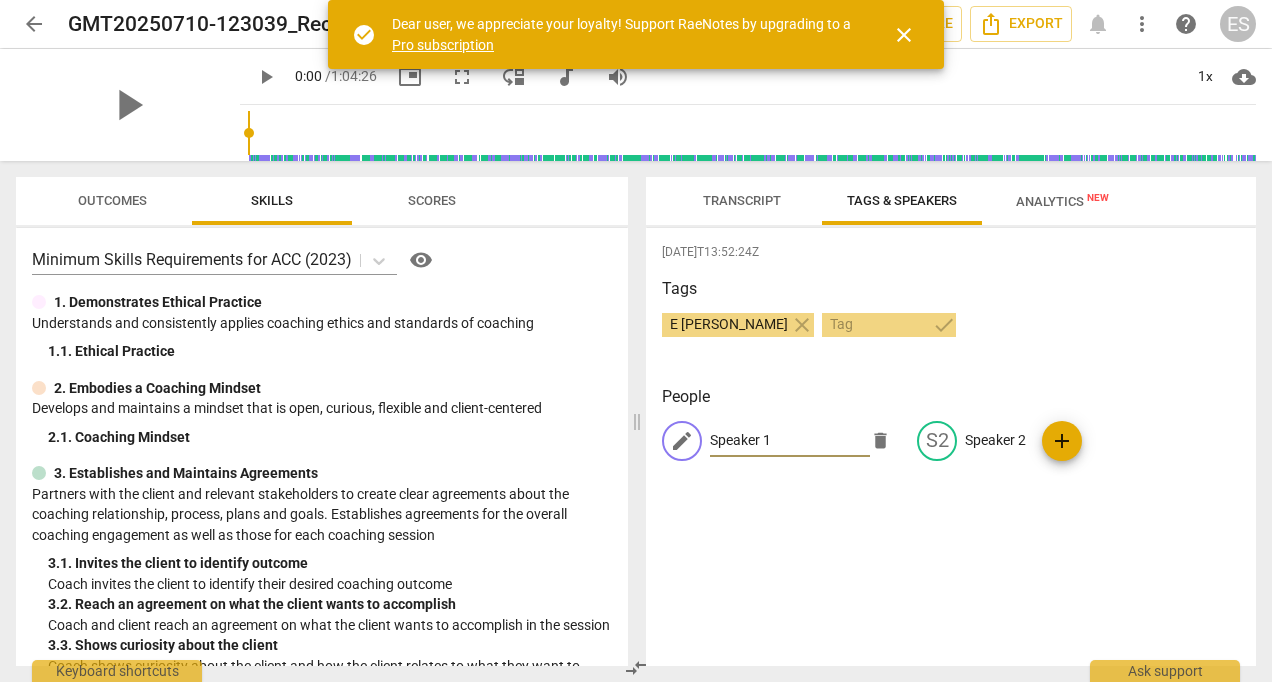 click on "Speaker 1" at bounding box center (790, 441) 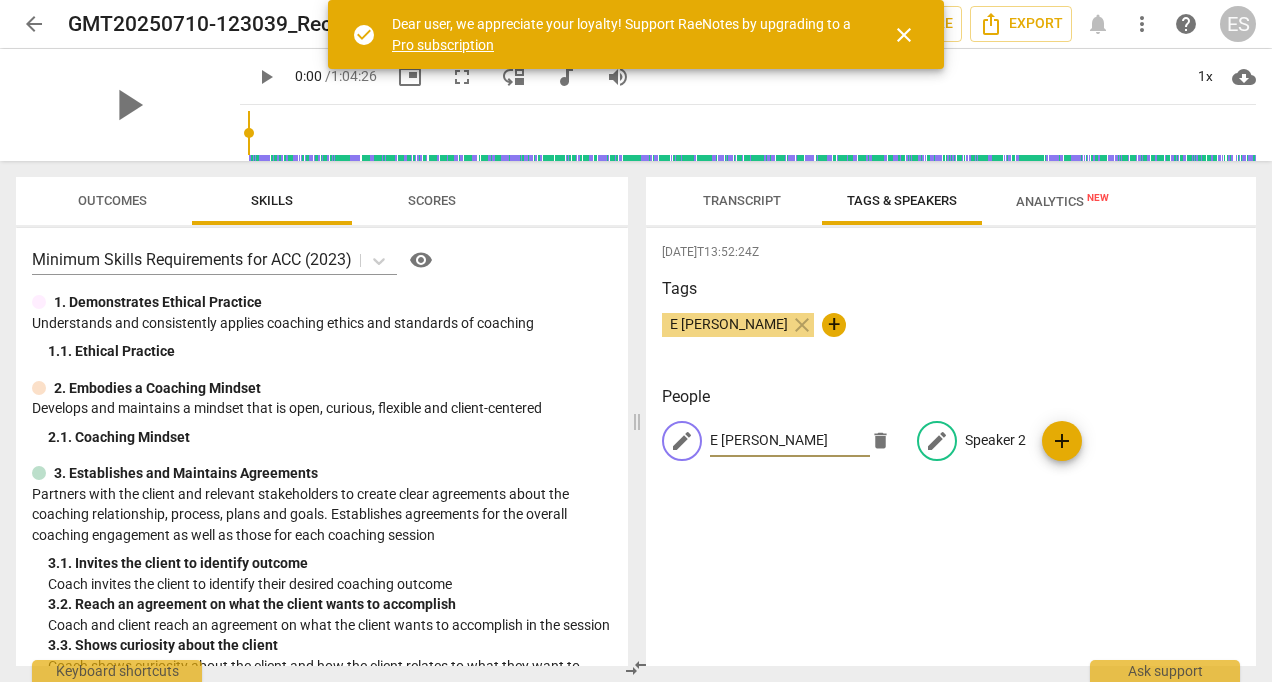 type on "E [PERSON_NAME]" 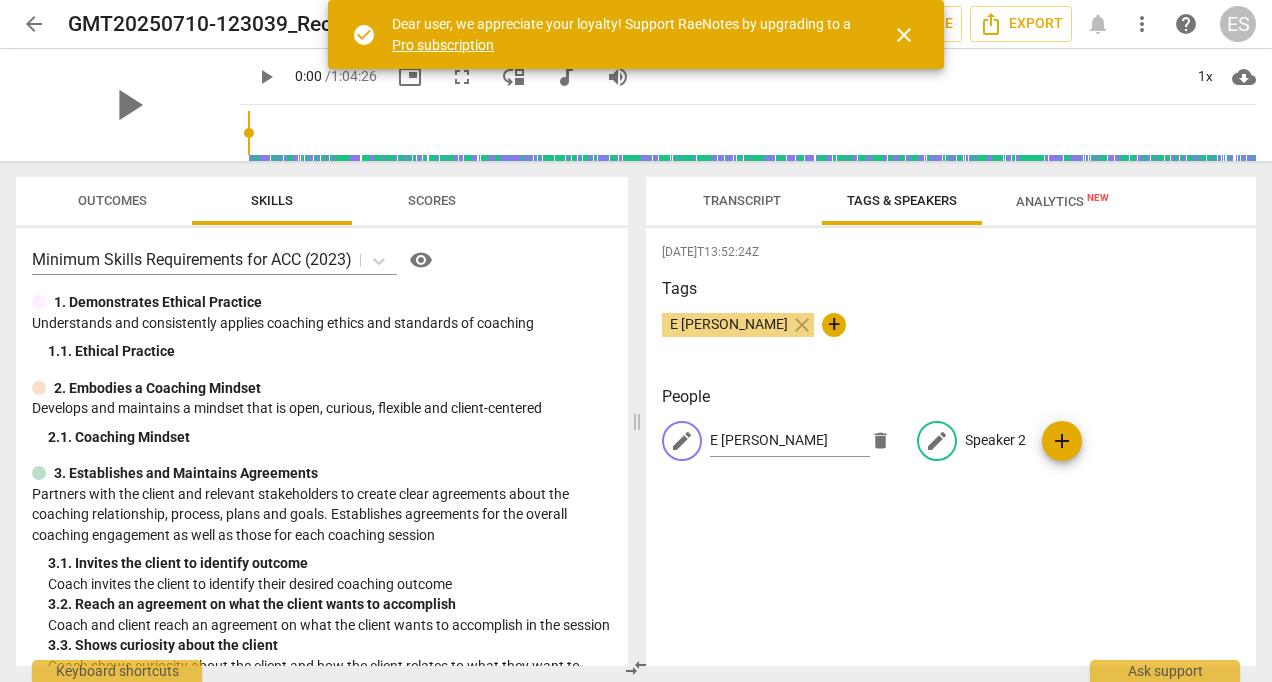 click on "Speaker 2" at bounding box center (995, 440) 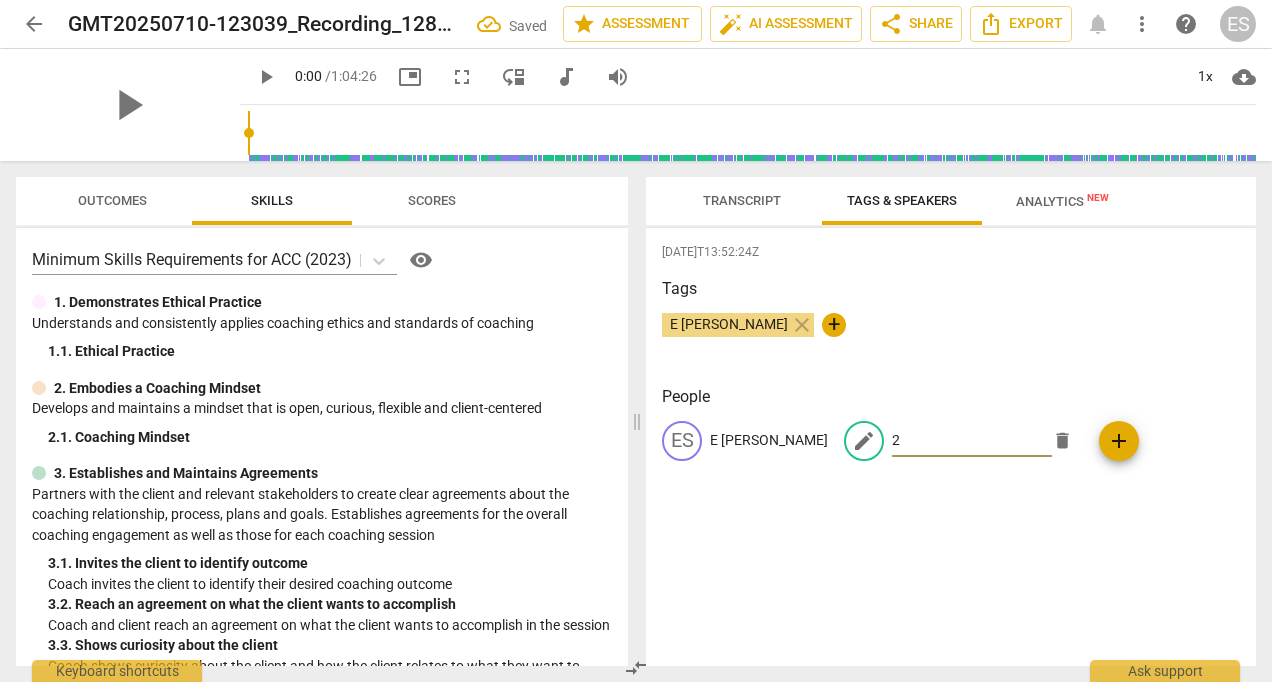 type on "2" 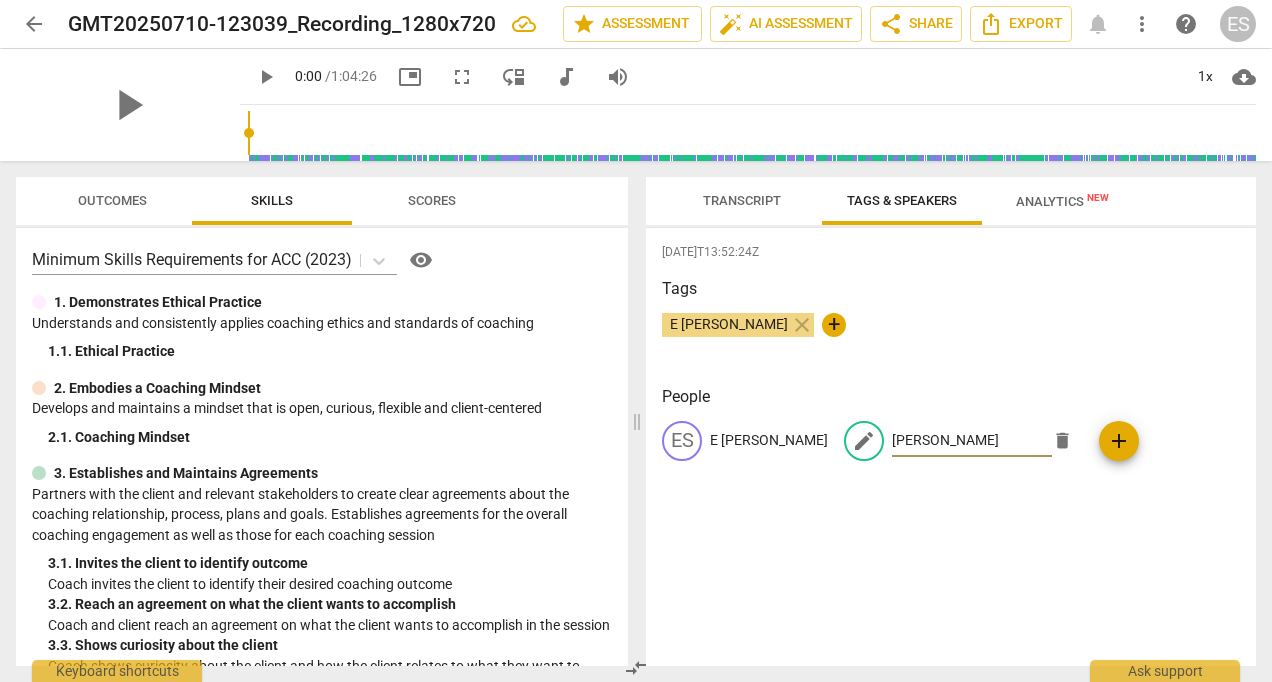 type on "Kevin Lam" 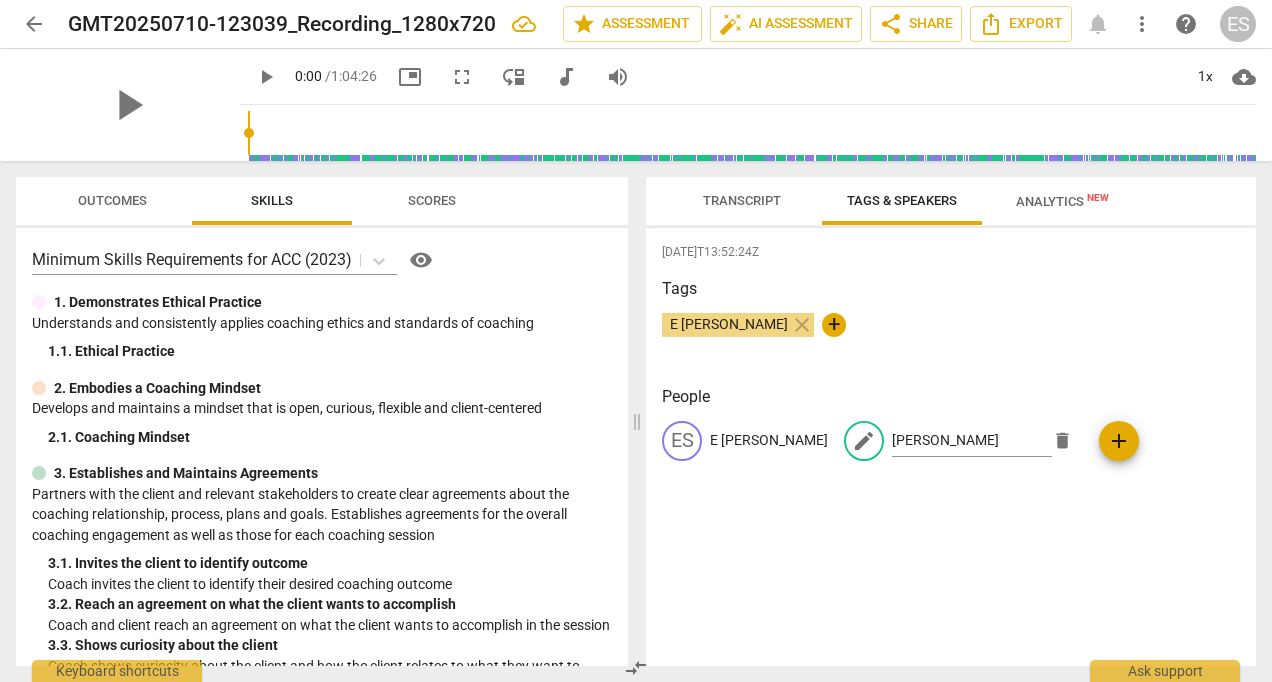 click on "2025-07-10T13:52:24Z Tags E Shyong Tai close + People ES E Shyong Tai edit Kevin Lam delete add" at bounding box center (951, 447) 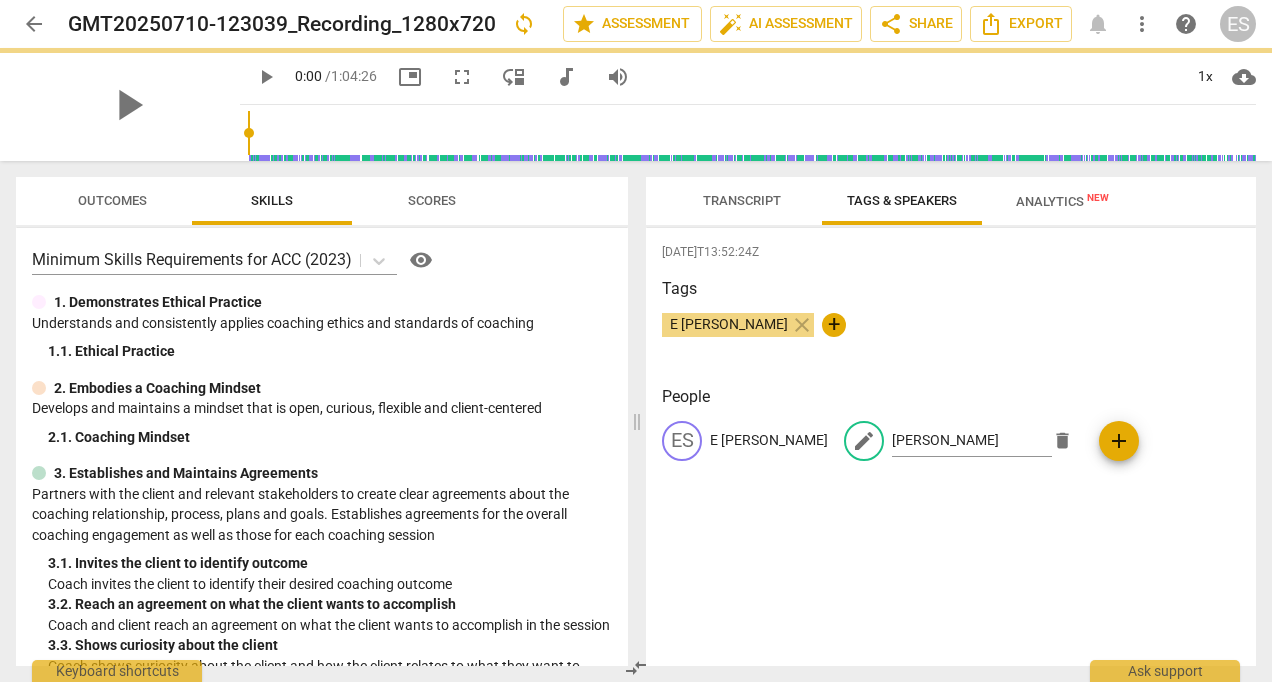 click on "Transcript" at bounding box center [742, 200] 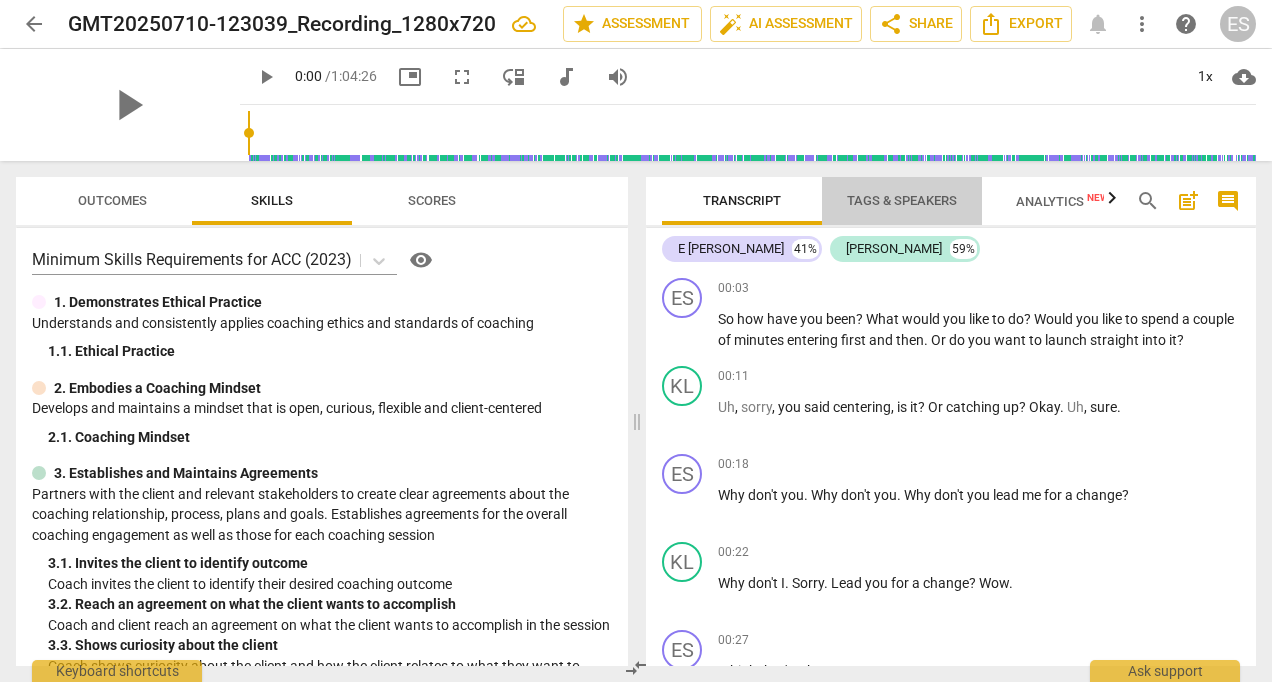 click on "Tags & Speakers" at bounding box center [902, 201] 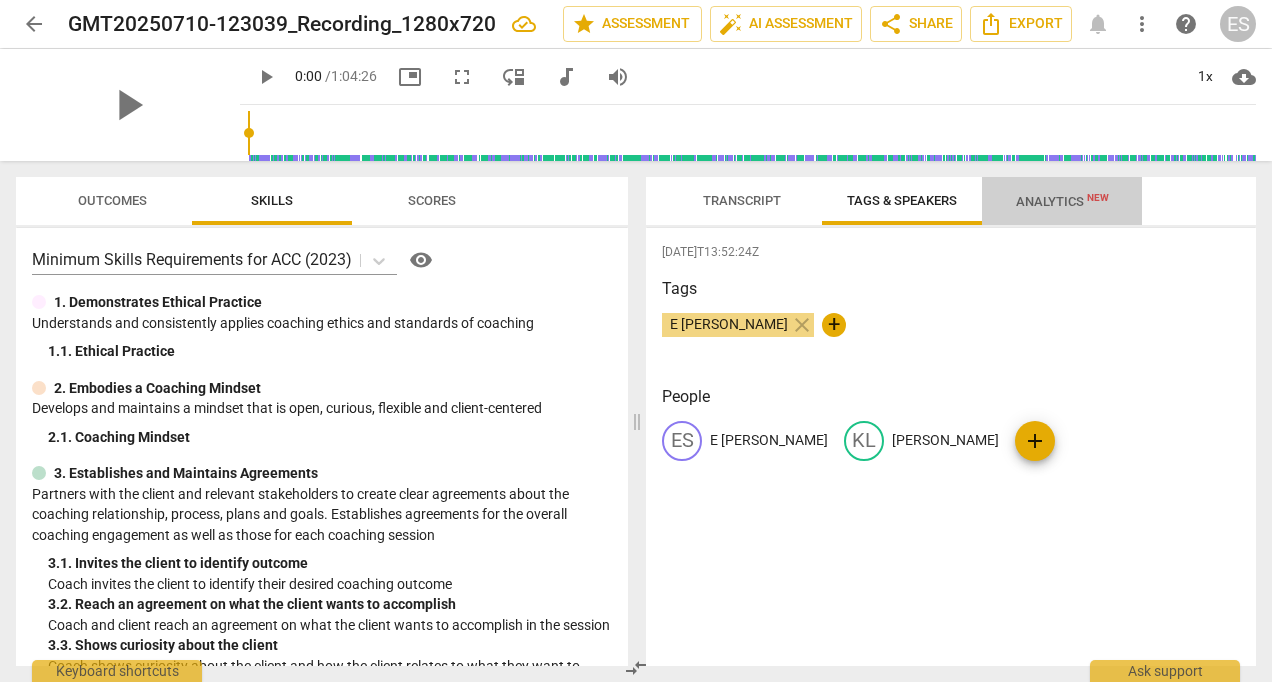 click on "Analytics   New" at bounding box center [1062, 201] 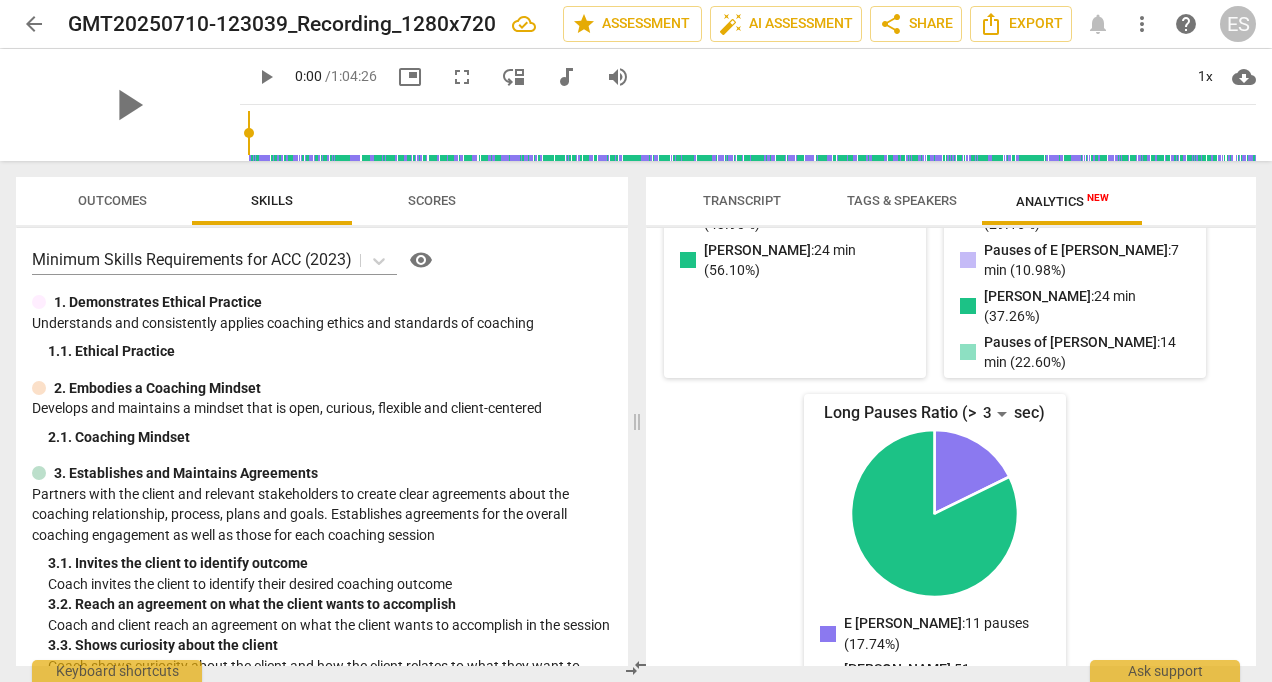 scroll, scrollTop: 0, scrollLeft: 0, axis: both 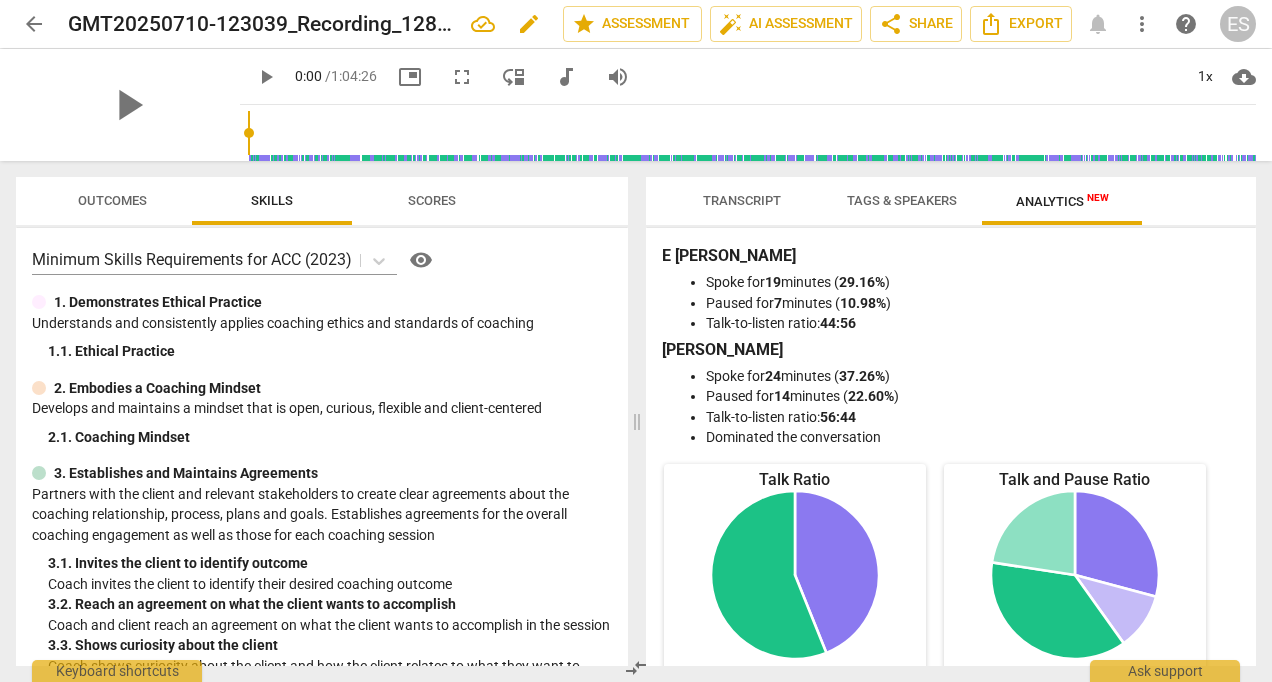 click on "GMT20250710-123039_Recording_1280x720" at bounding box center [261, 24] 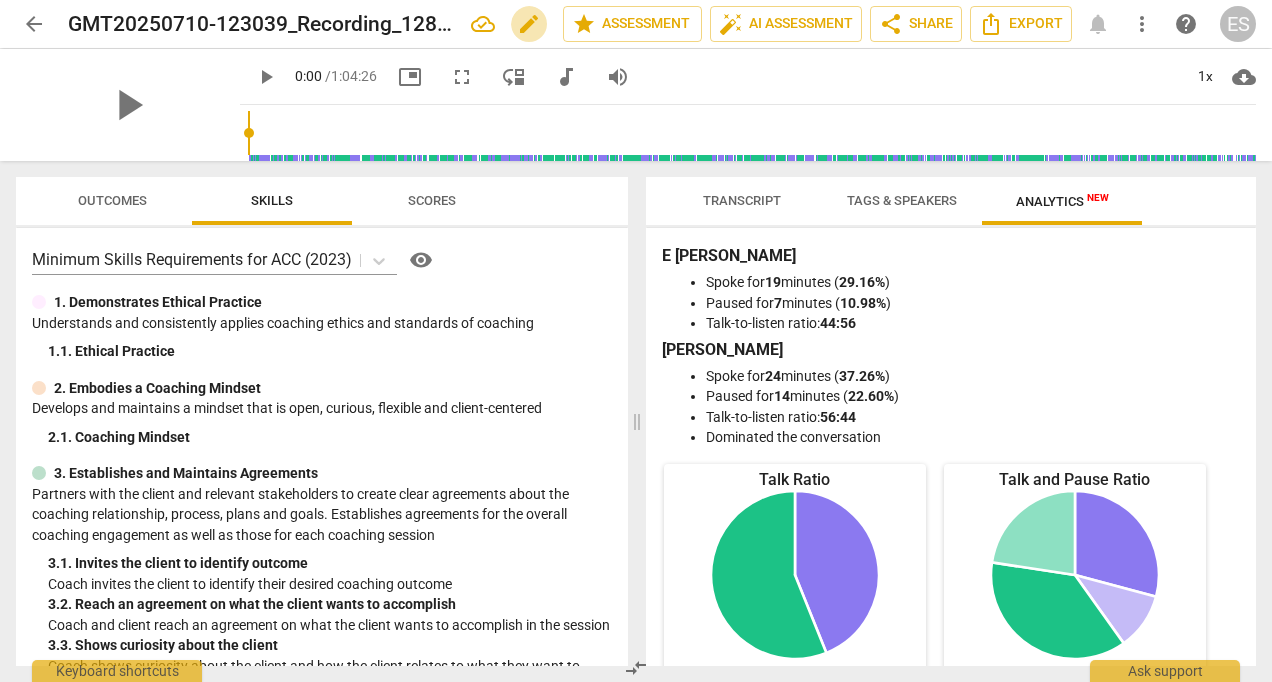 click on "edit" at bounding box center [529, 24] 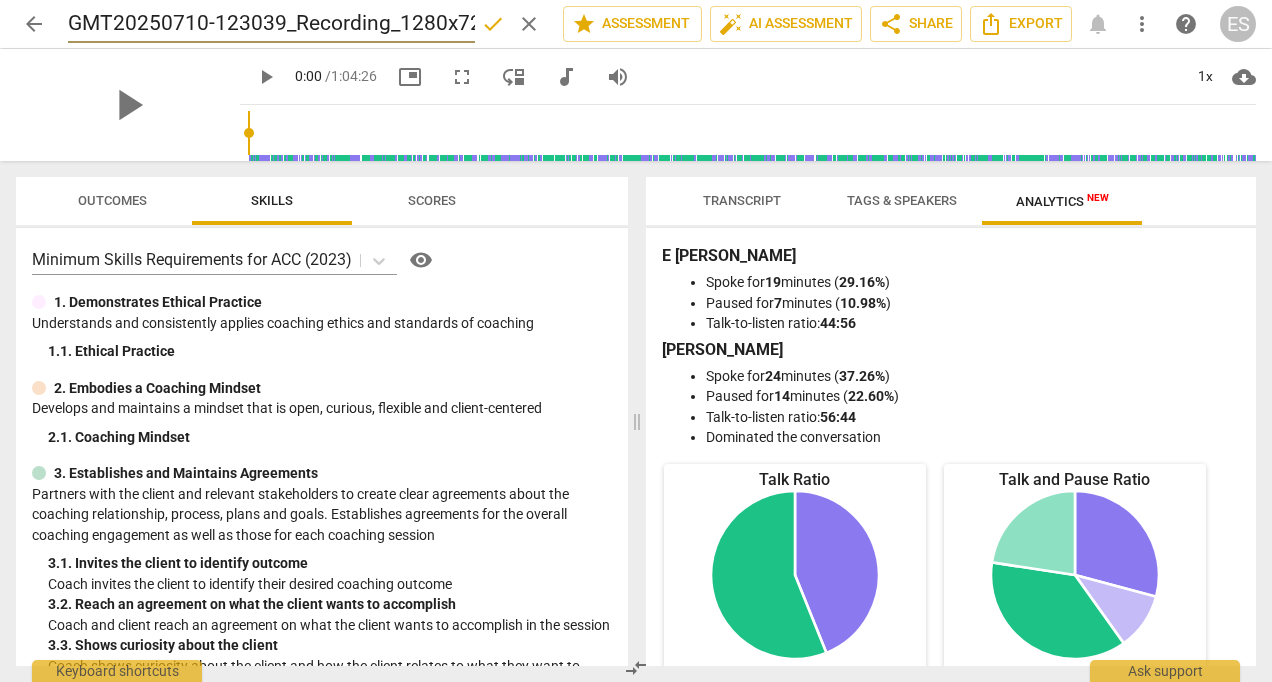 scroll, scrollTop: 0, scrollLeft: 22, axis: horizontal 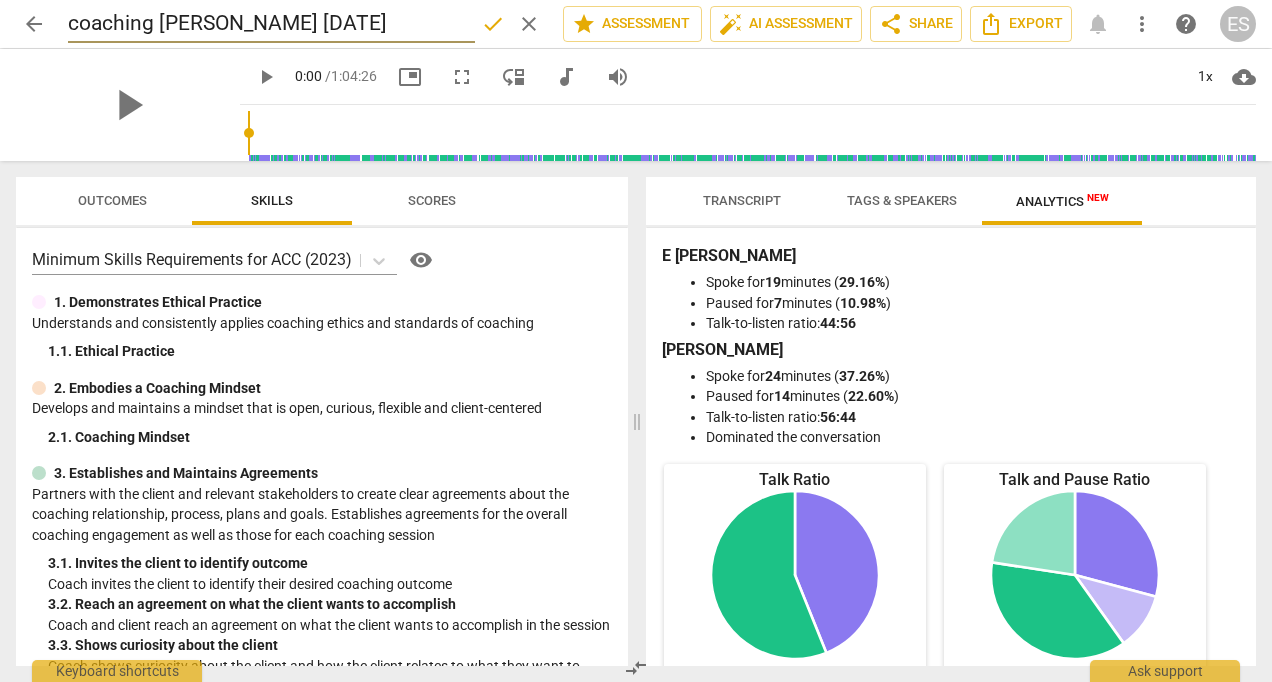 type on "coaching kevin Lam 10 July 2025" 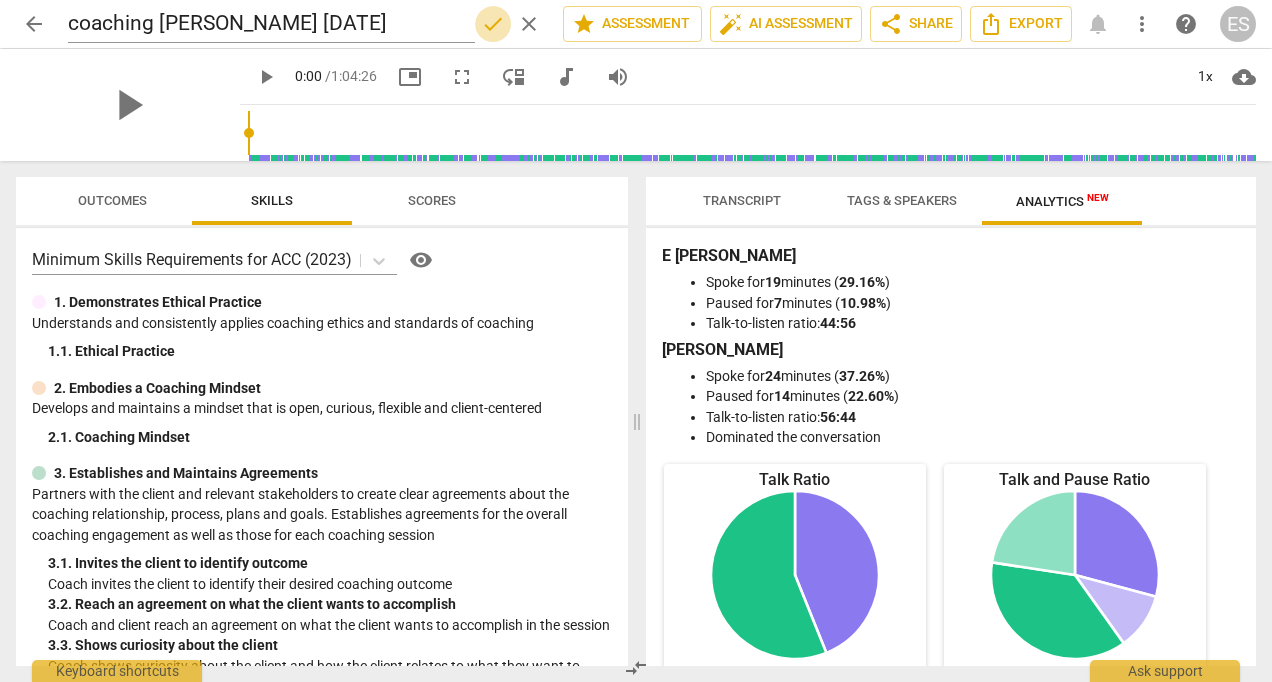click on "done" at bounding box center (493, 24) 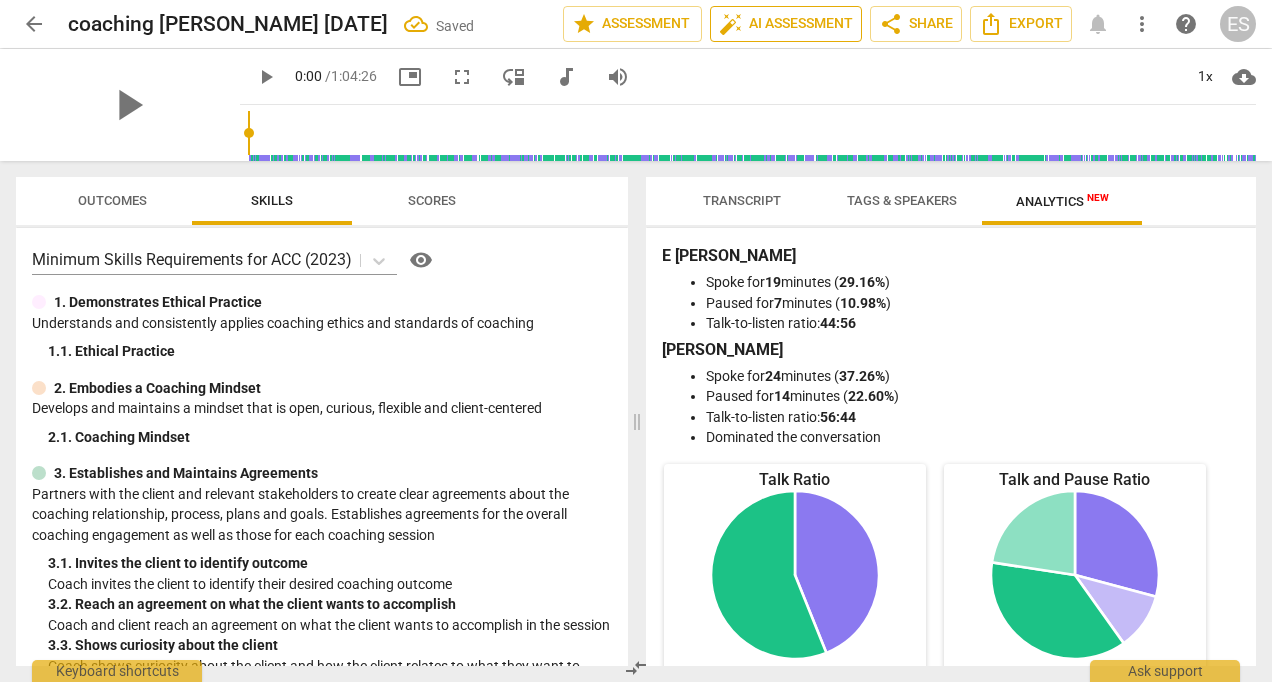 click on "auto_fix_high    AI Assessment" at bounding box center [786, 24] 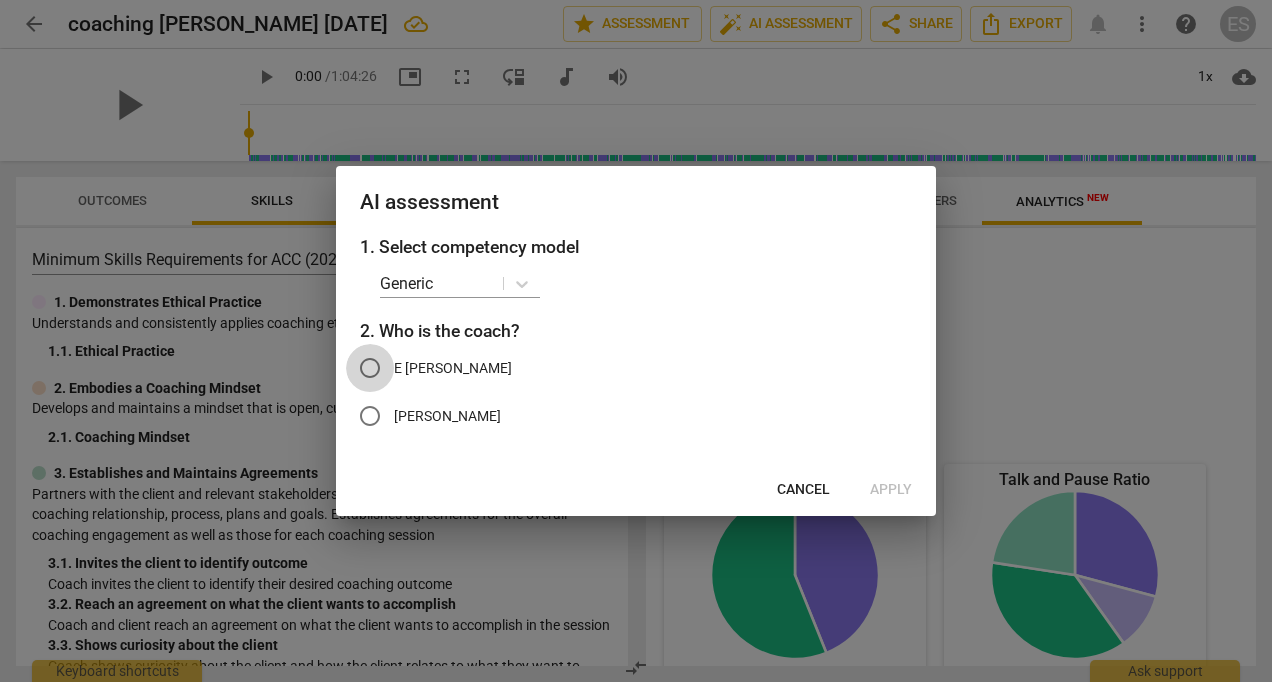 click on "E [PERSON_NAME]" at bounding box center [370, 368] 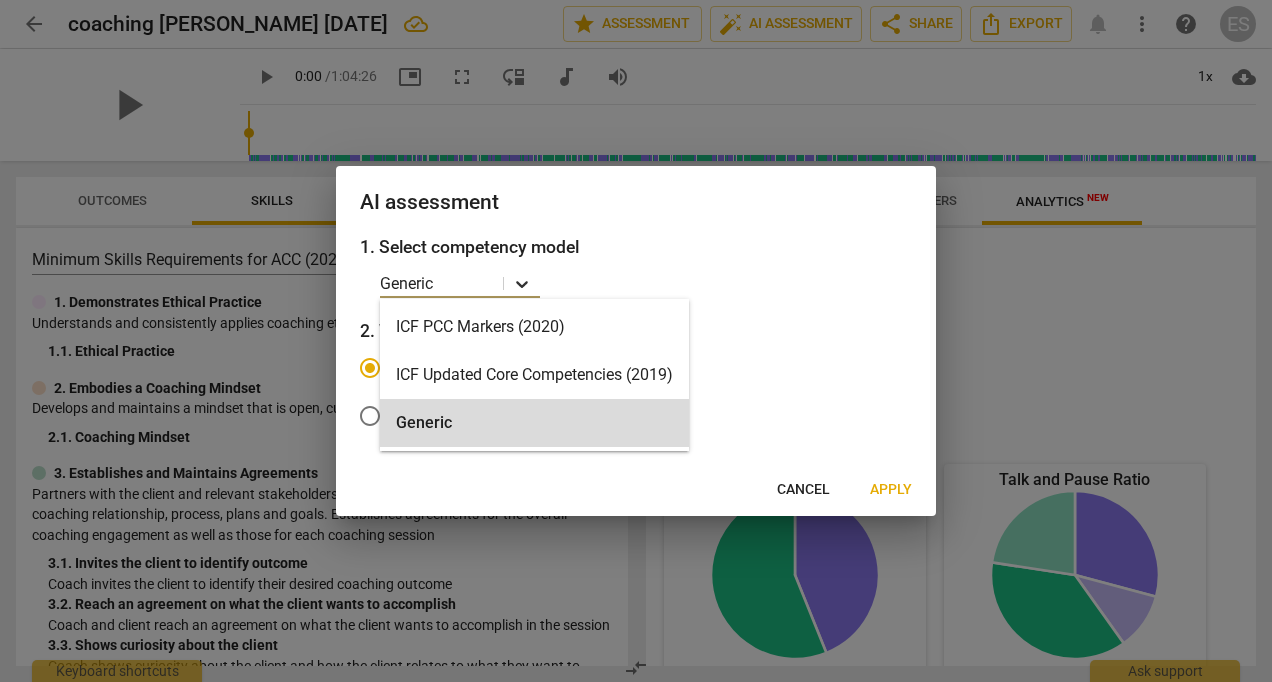 click 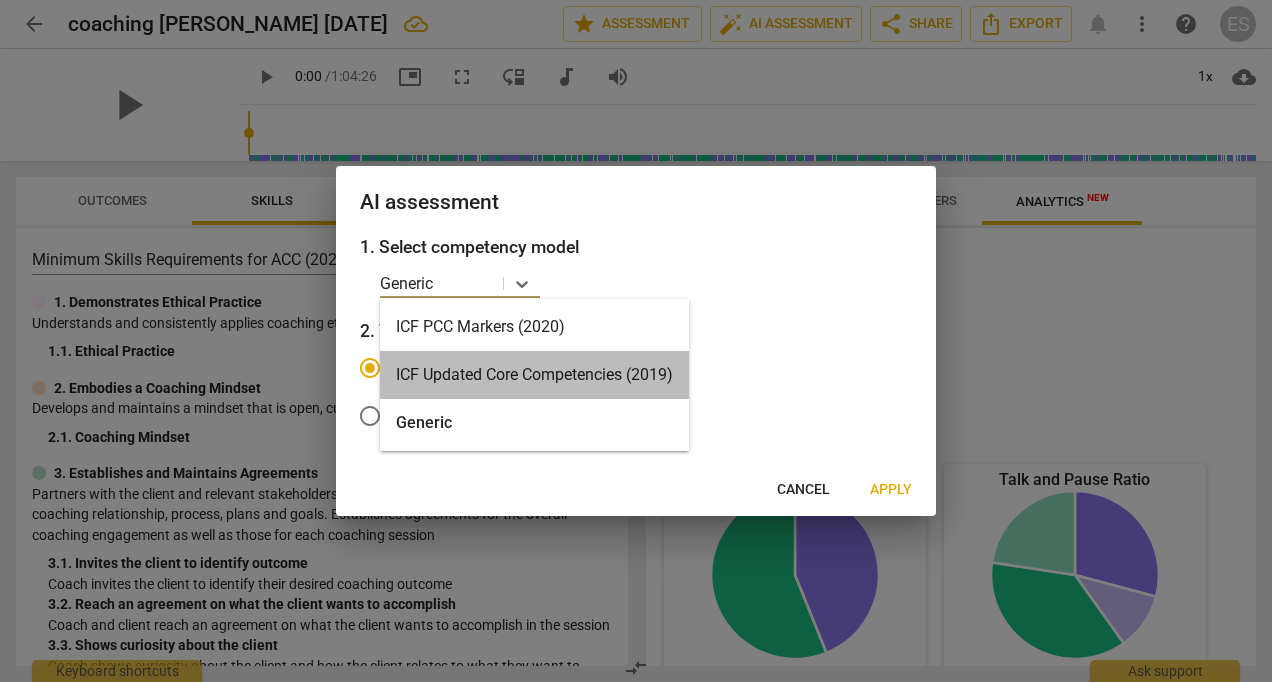 click on "ICF Updated Core Competencies (2019)" at bounding box center (534, 375) 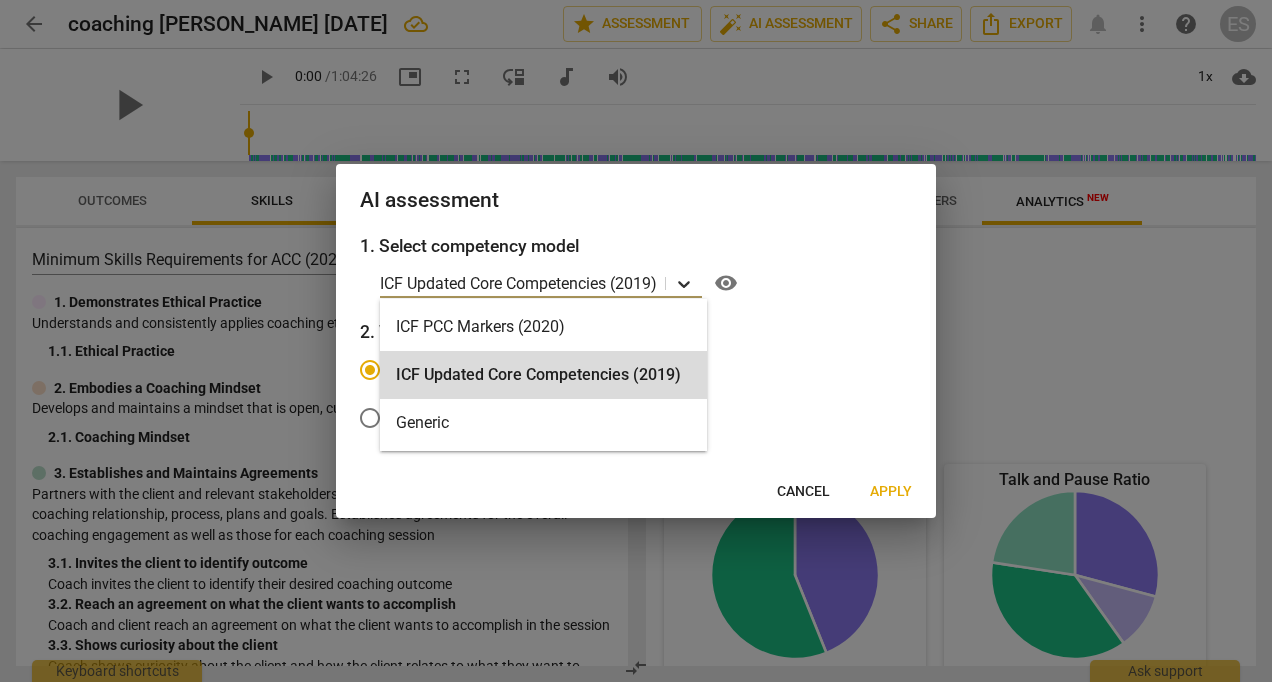 click 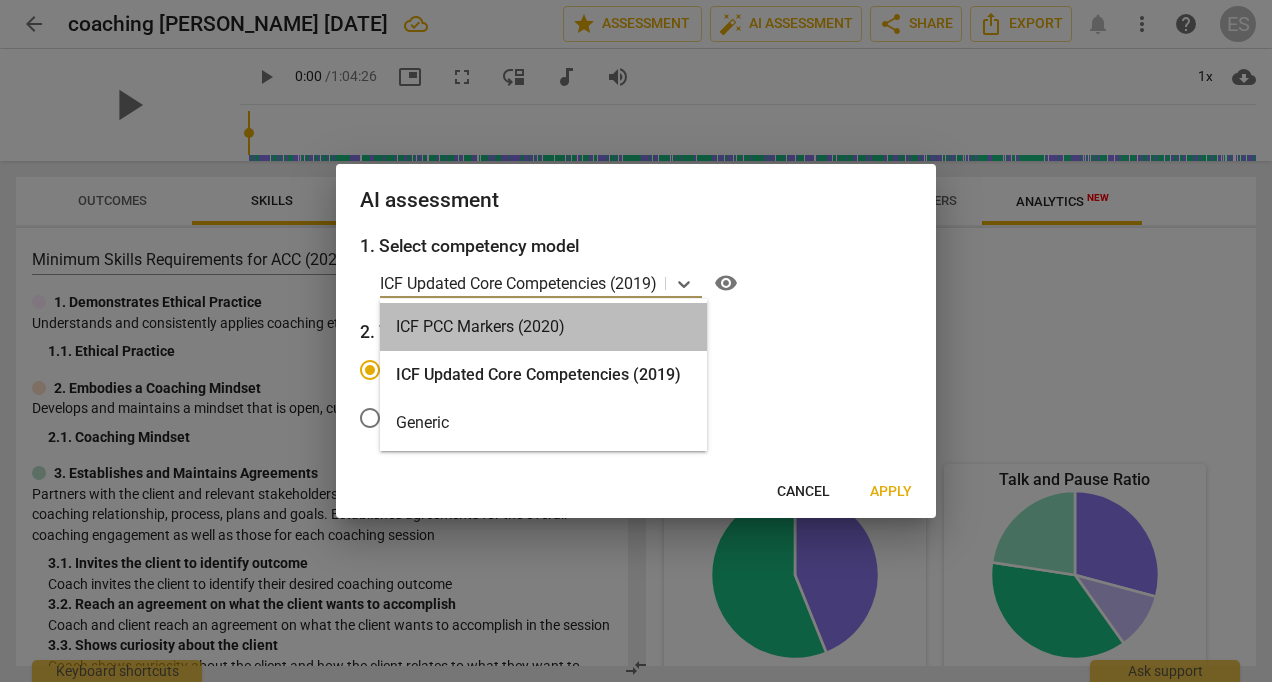 click on "ICF PCC Markers (2020)" at bounding box center [543, 327] 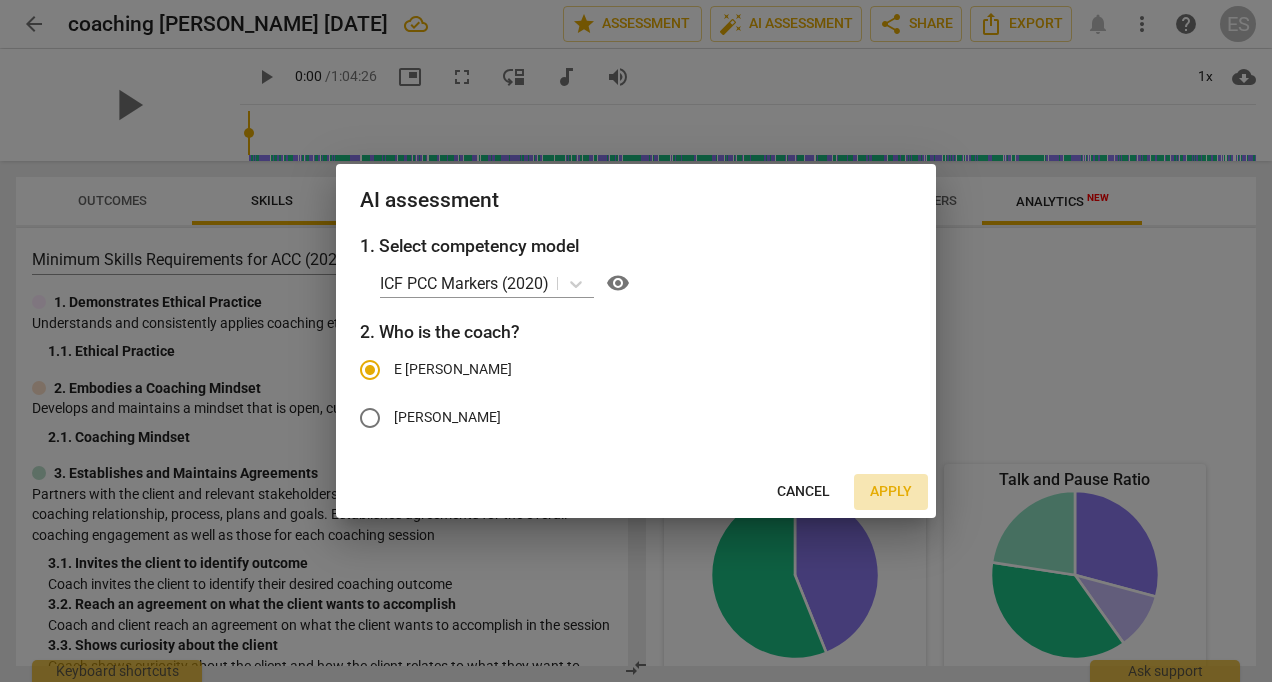 click on "Apply" at bounding box center [891, 492] 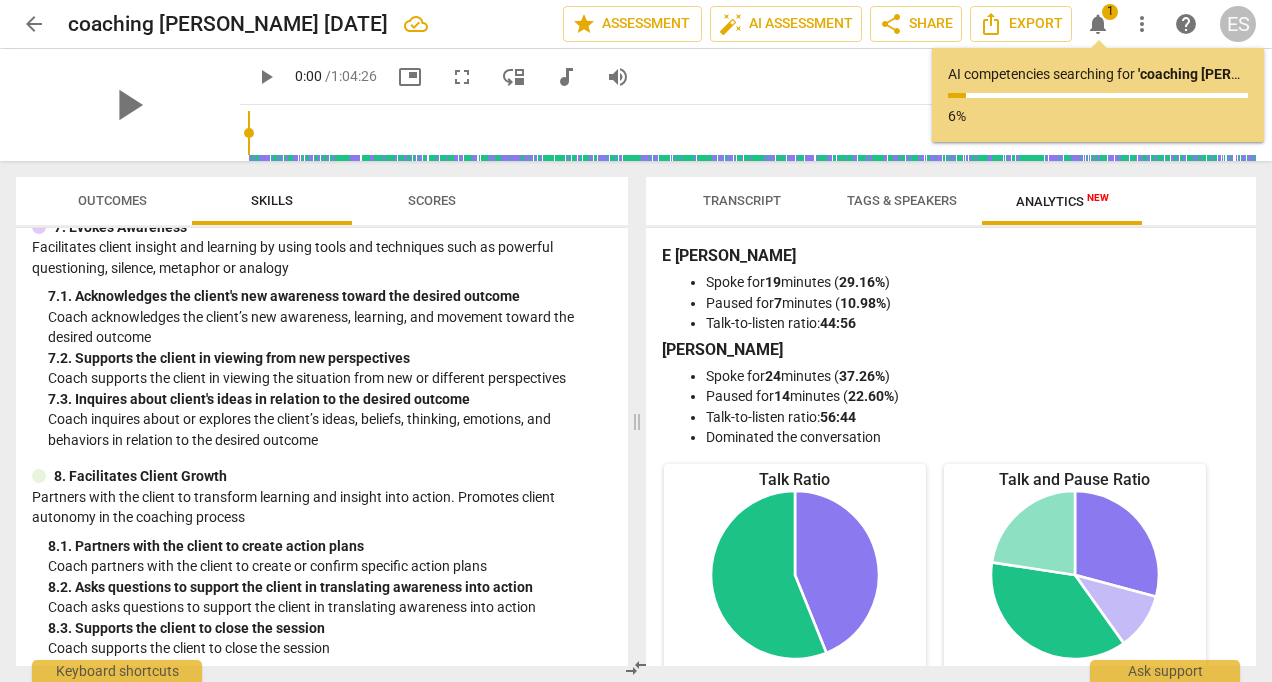 scroll, scrollTop: 1273, scrollLeft: 0, axis: vertical 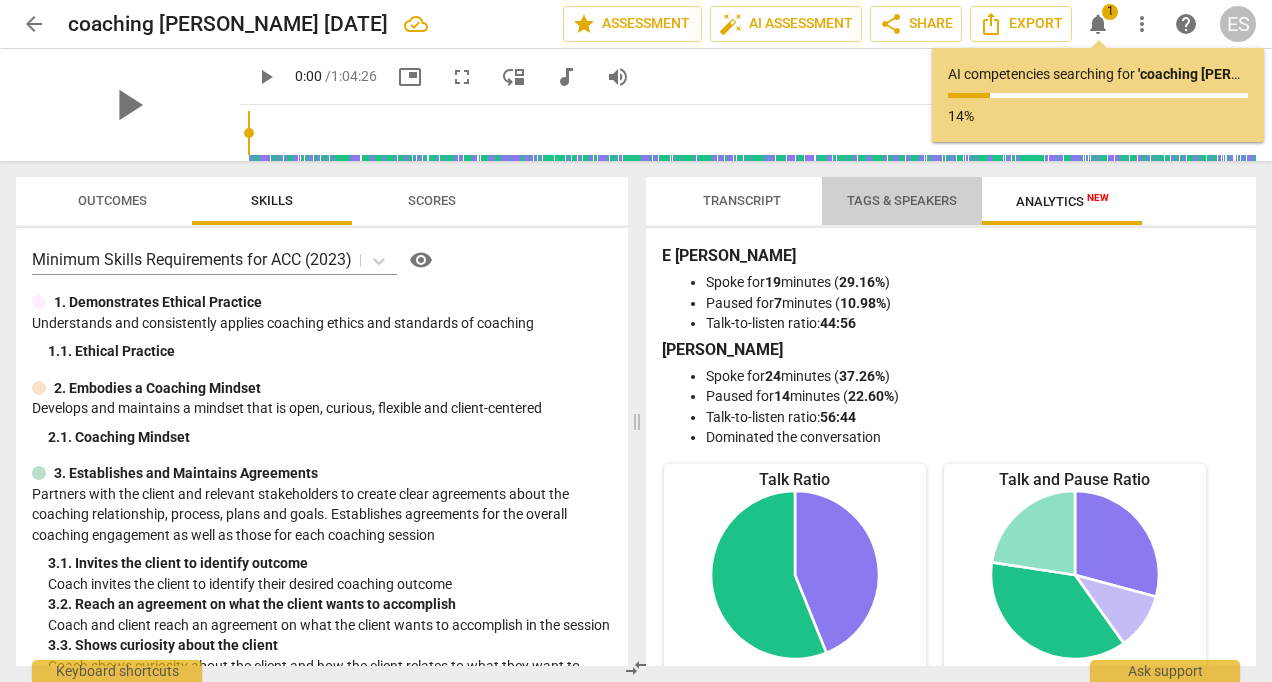 click on "Tags & Speakers" at bounding box center (902, 200) 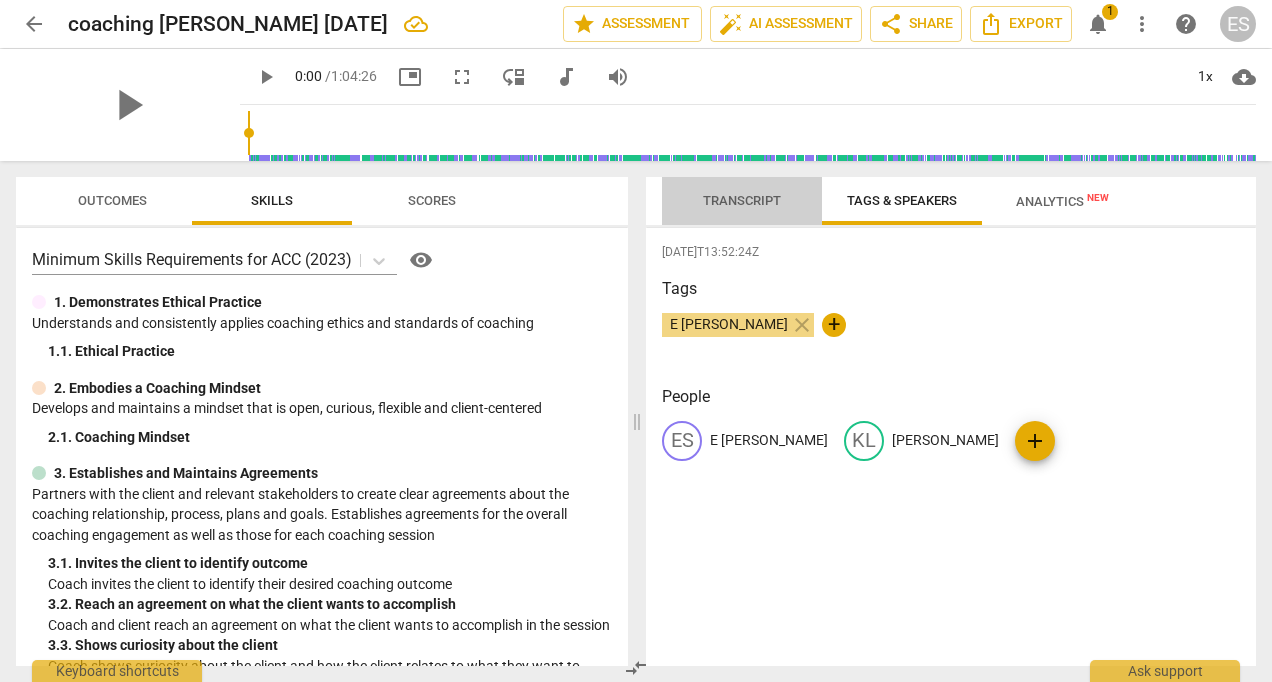 click on "Transcript" at bounding box center [742, 201] 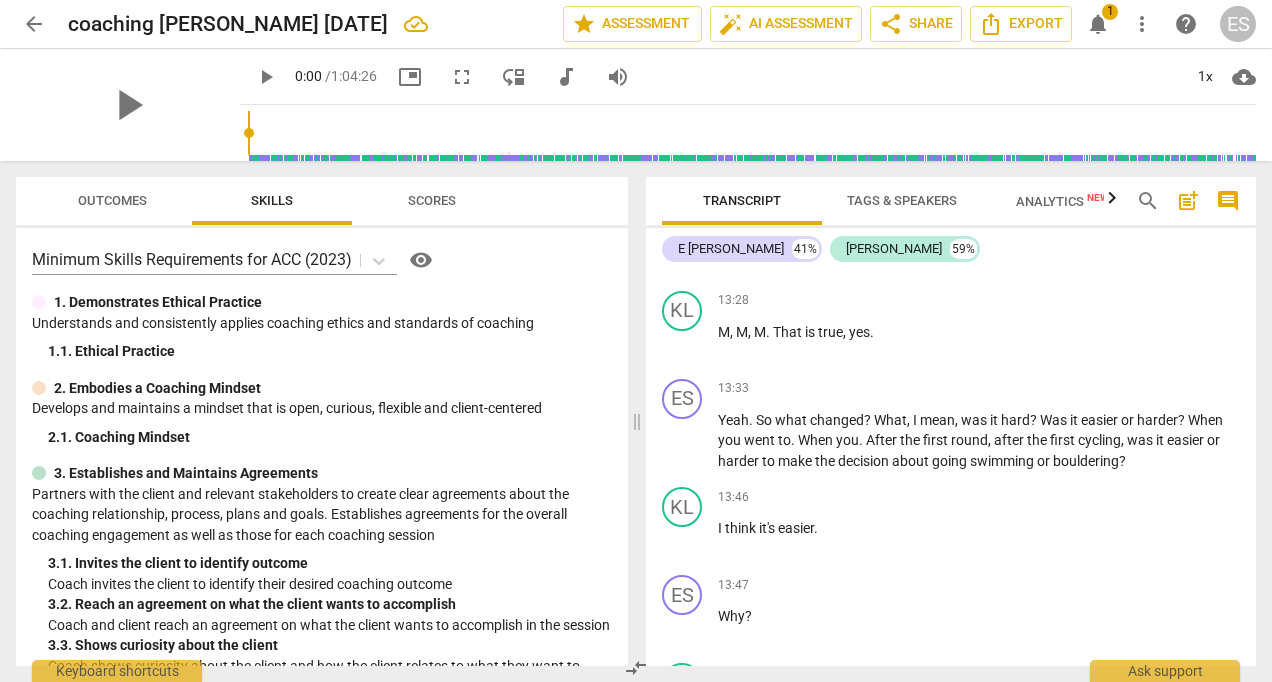 scroll, scrollTop: 7658, scrollLeft: 0, axis: vertical 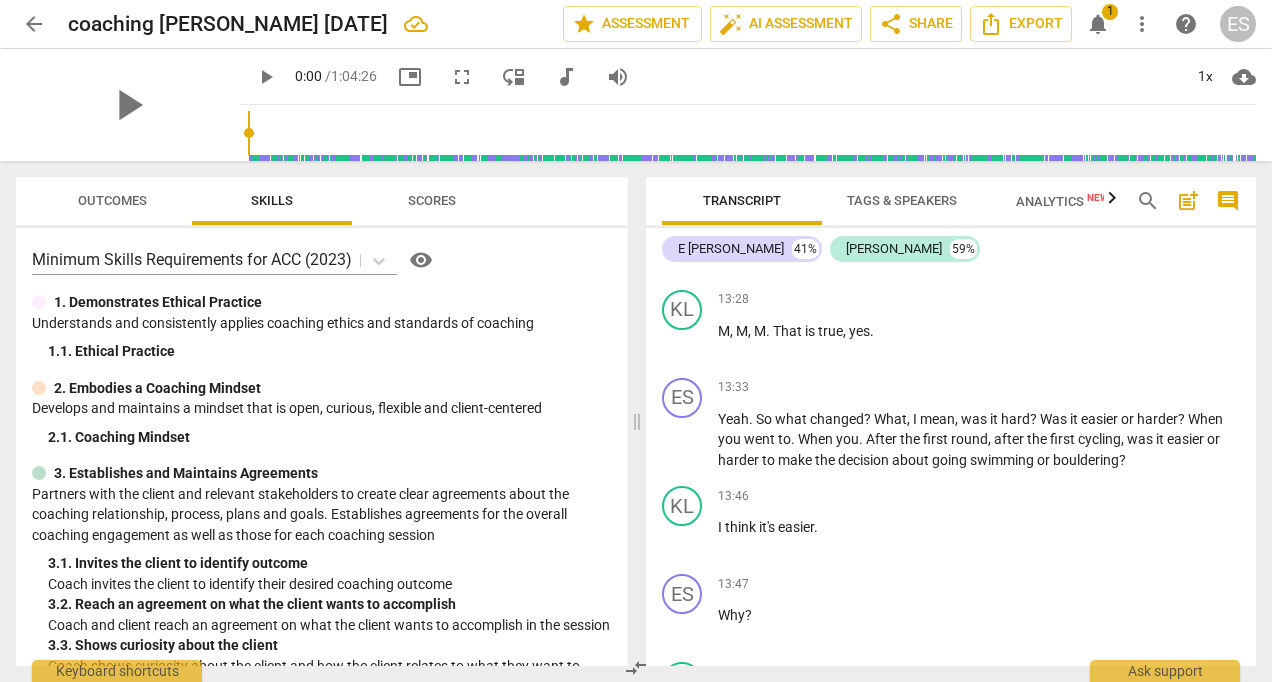 click 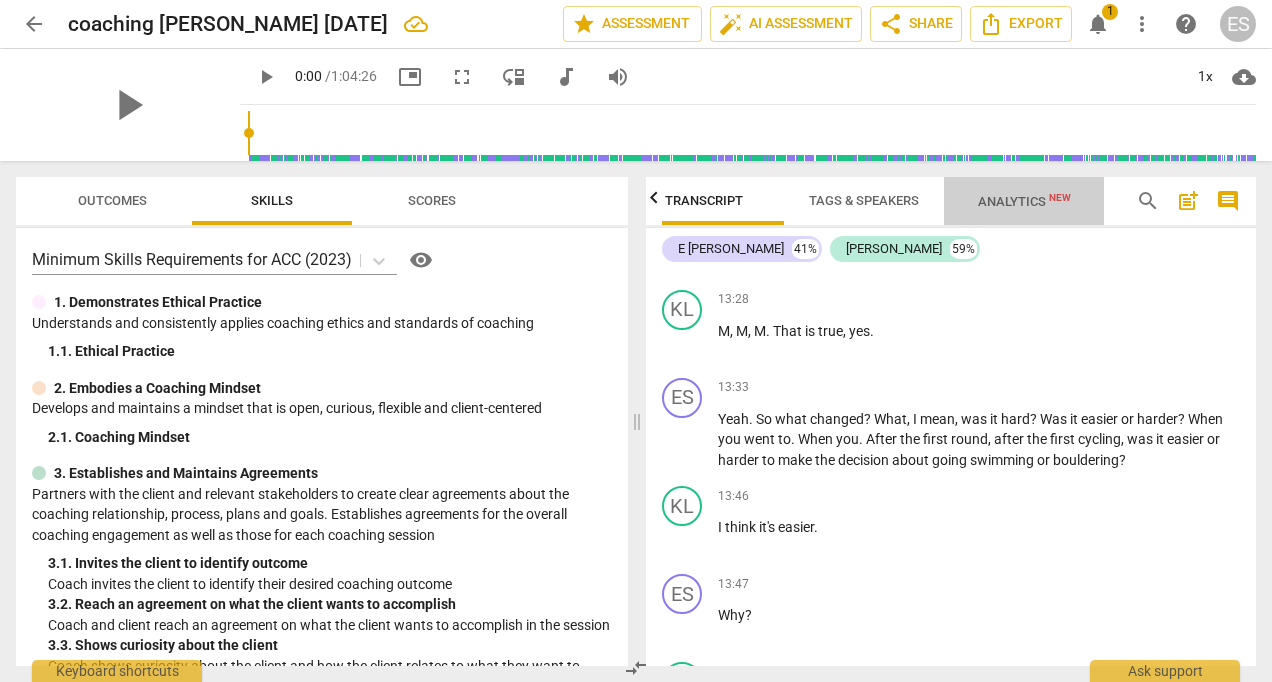 click on "Analytics   New" at bounding box center [1024, 201] 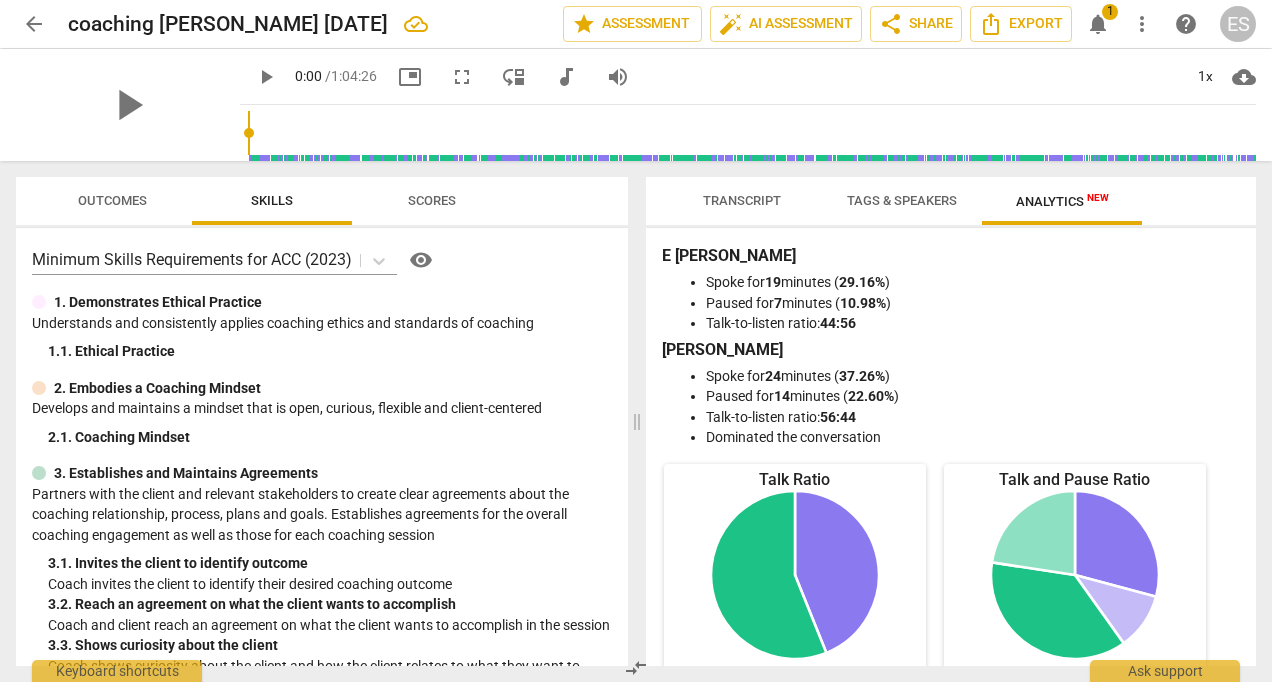 scroll, scrollTop: 0, scrollLeft: 0, axis: both 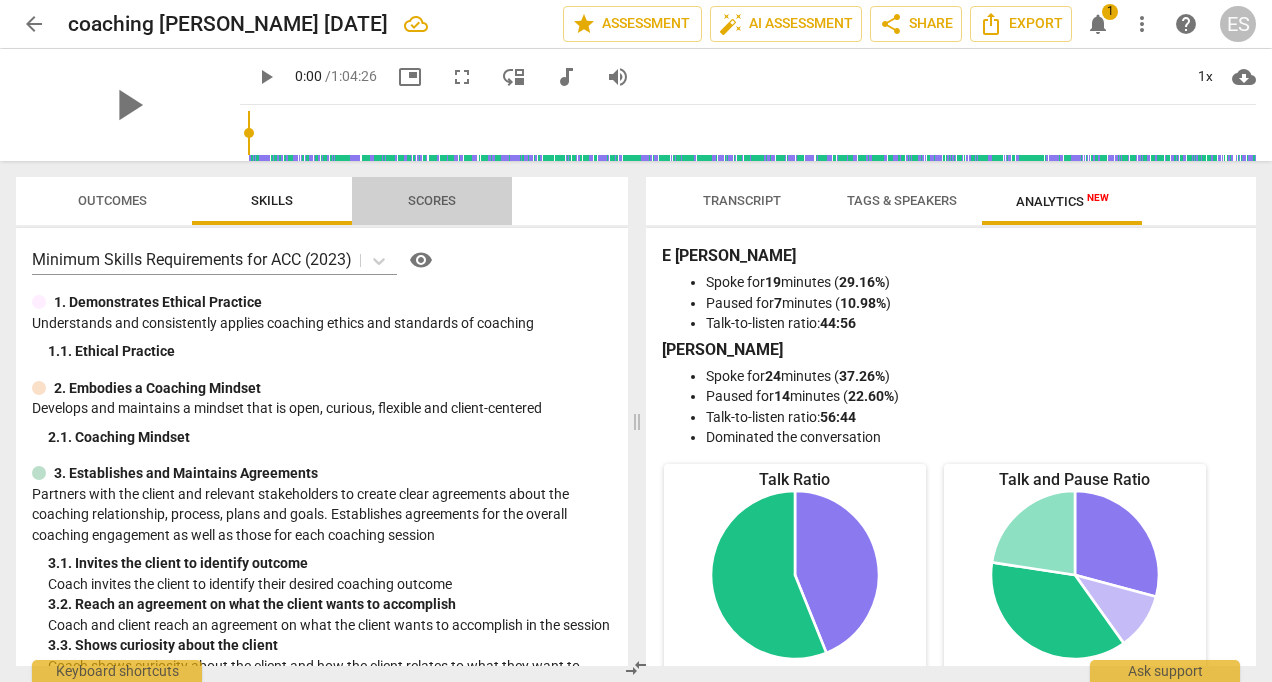 click on "Scores" at bounding box center (432, 200) 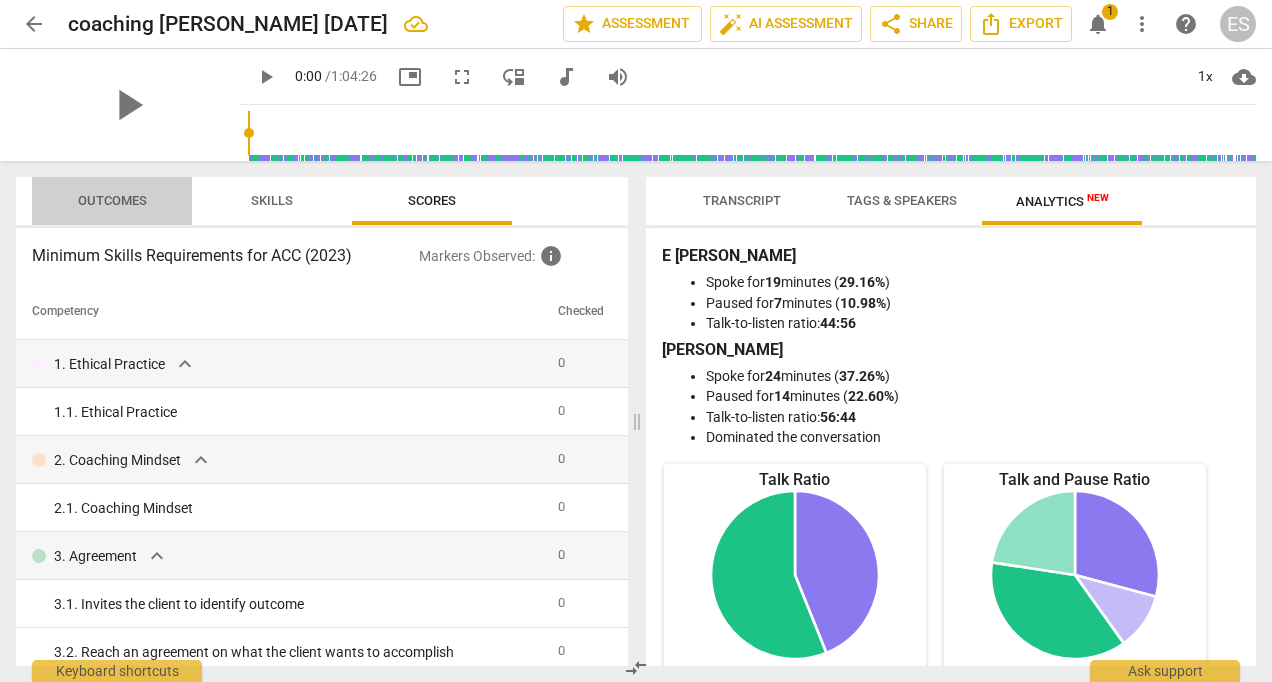 click on "Outcomes" at bounding box center [112, 200] 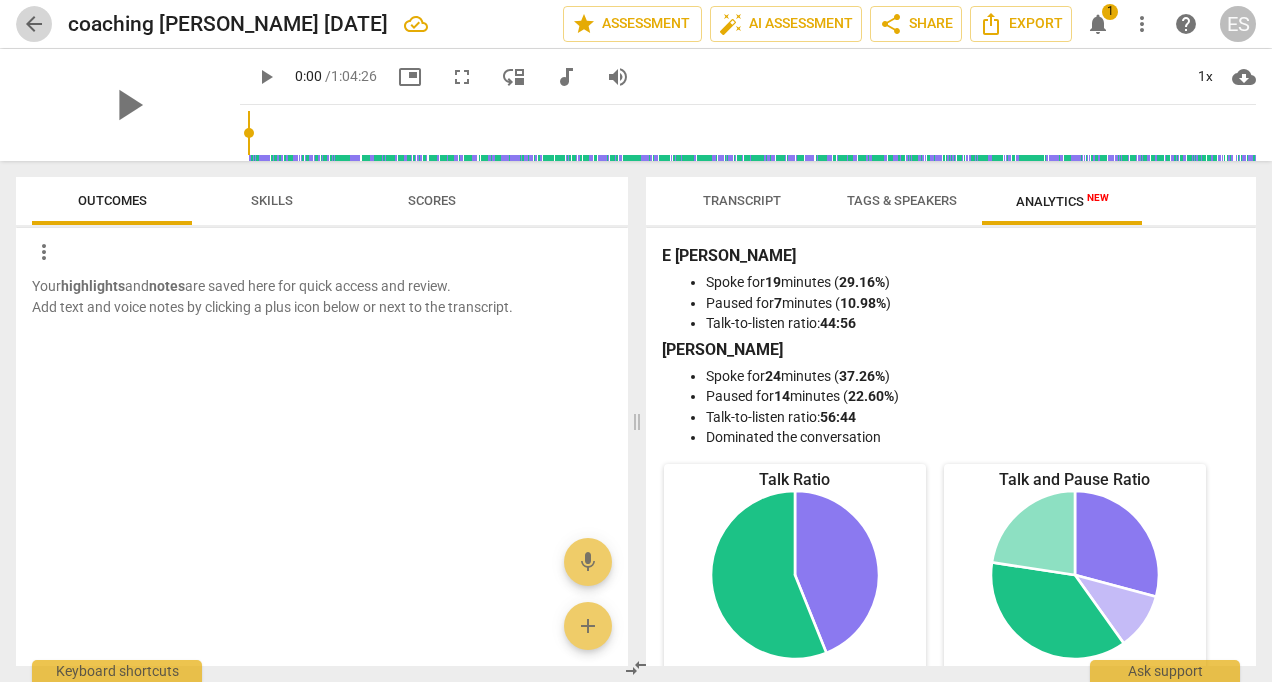 click on "arrow_back" at bounding box center (34, 24) 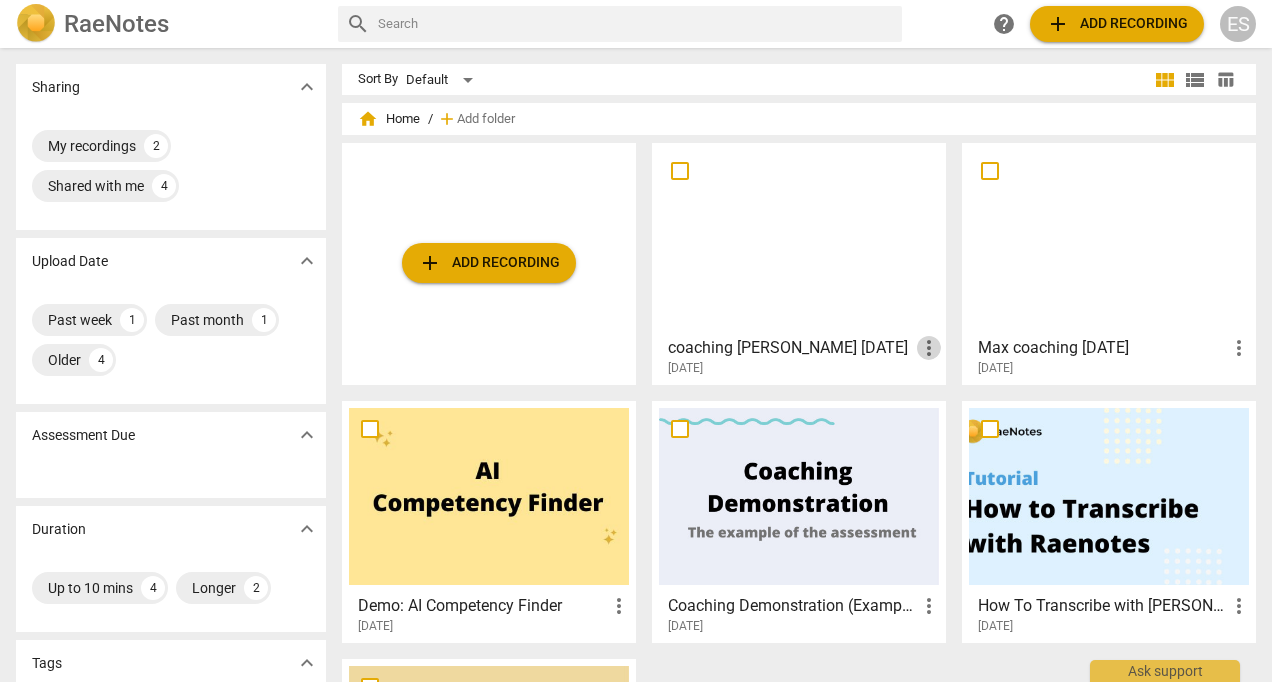 click on "more_vert" at bounding box center (929, 348) 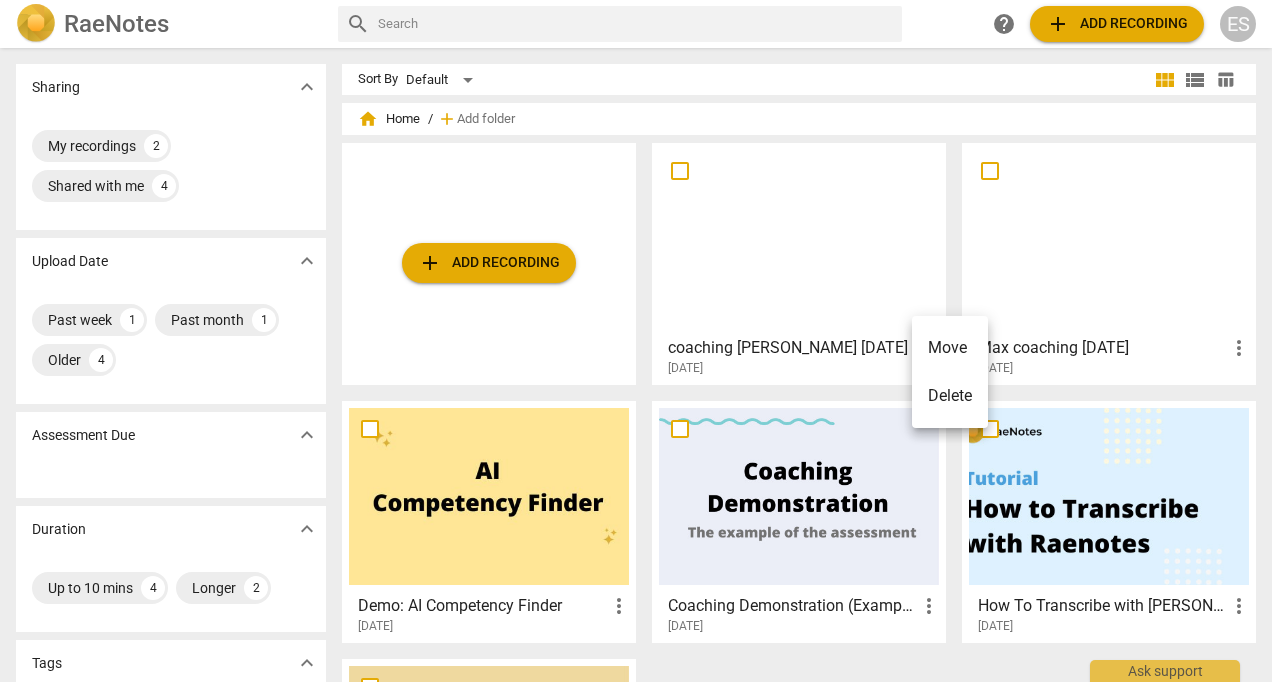 click at bounding box center (636, 341) 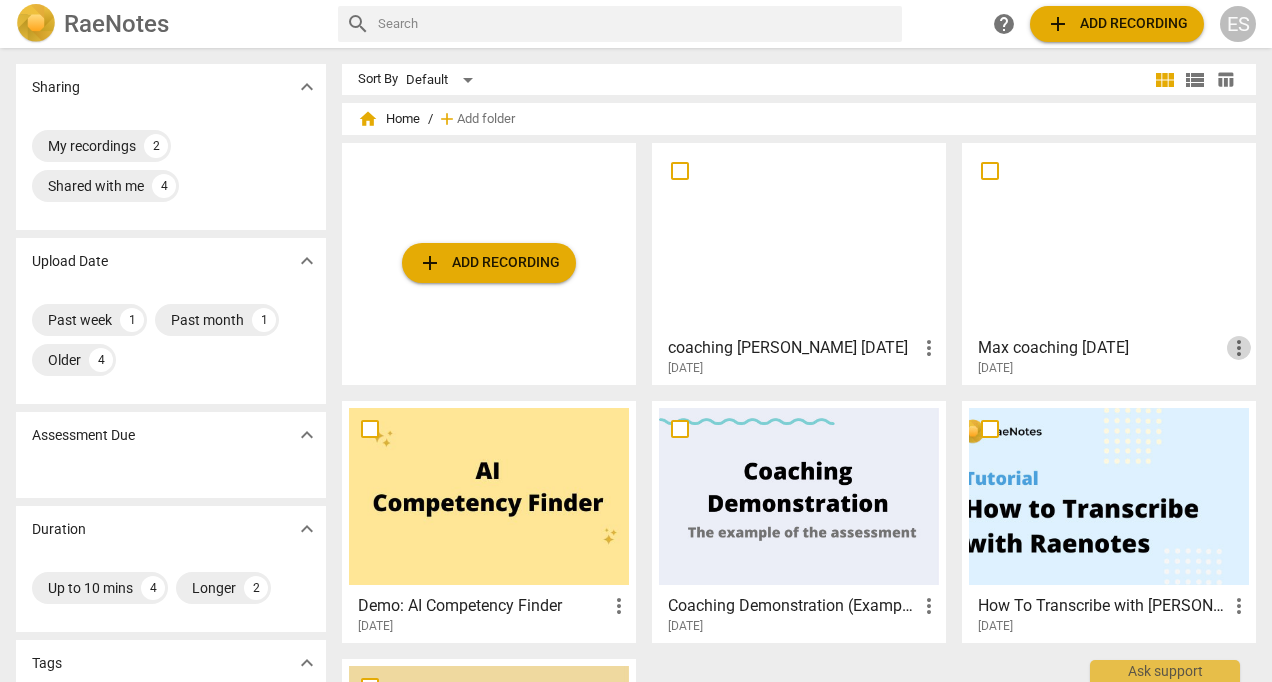 click on "more_vert" at bounding box center [1239, 348] 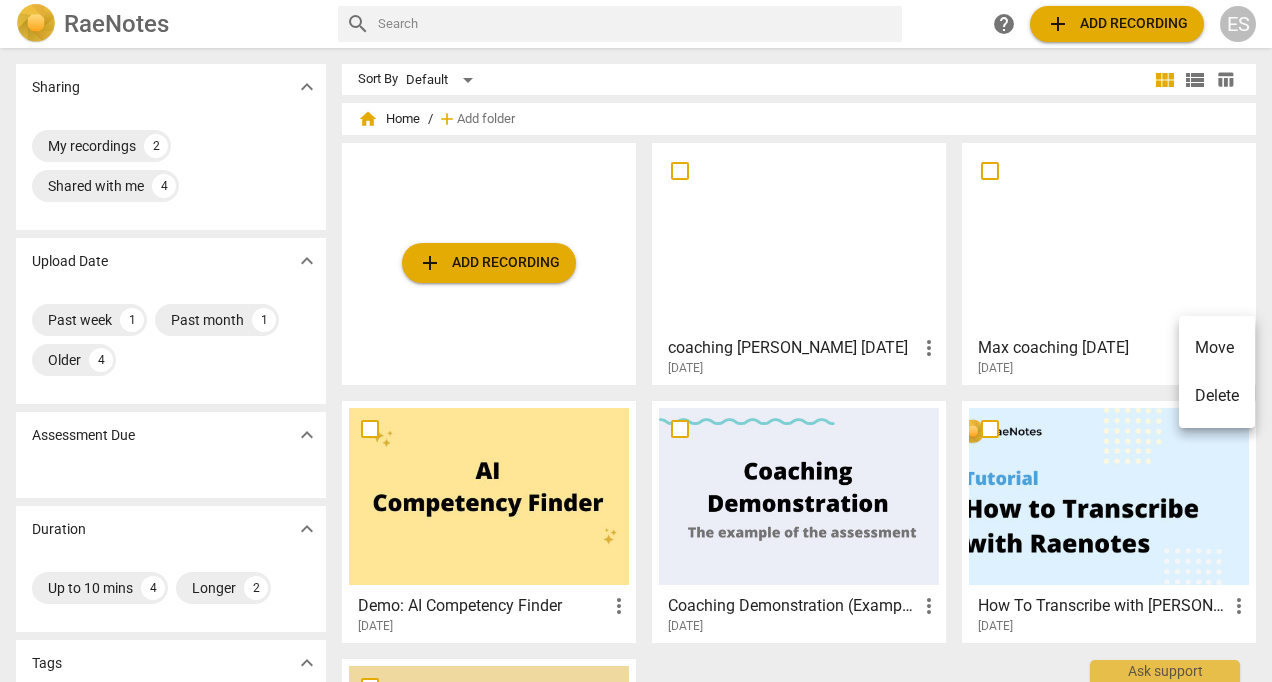 click at bounding box center (636, 341) 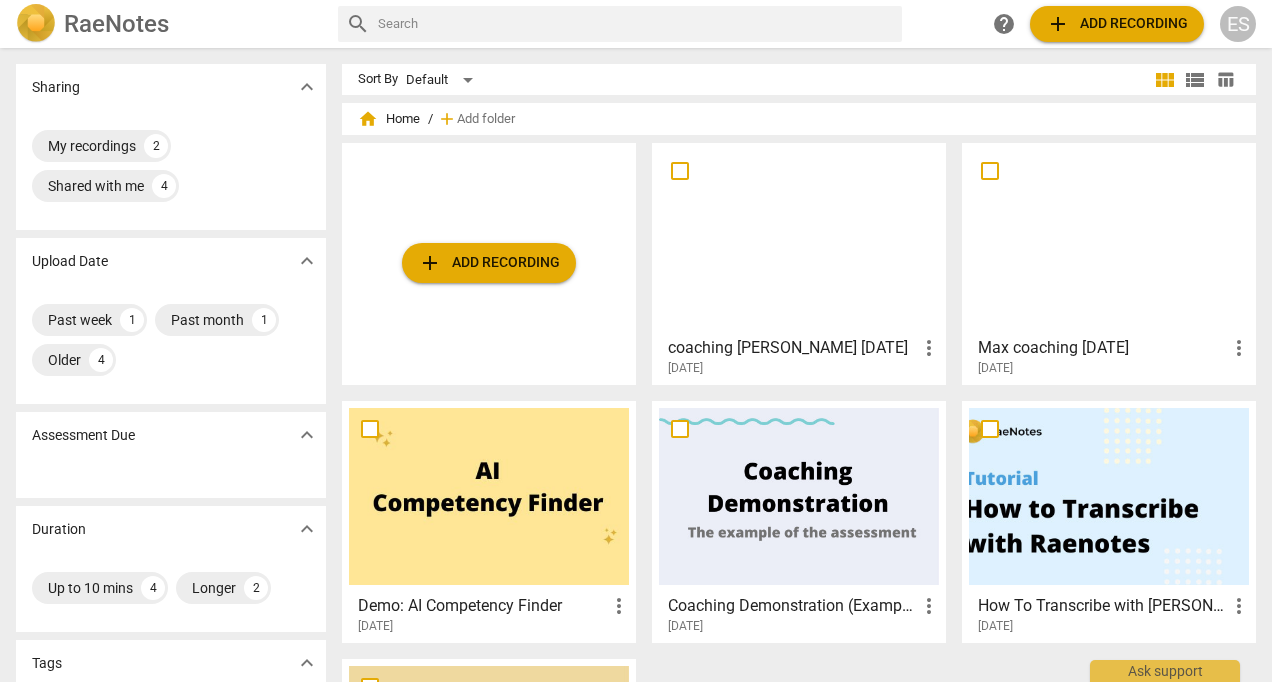 click at bounding box center [799, 238] 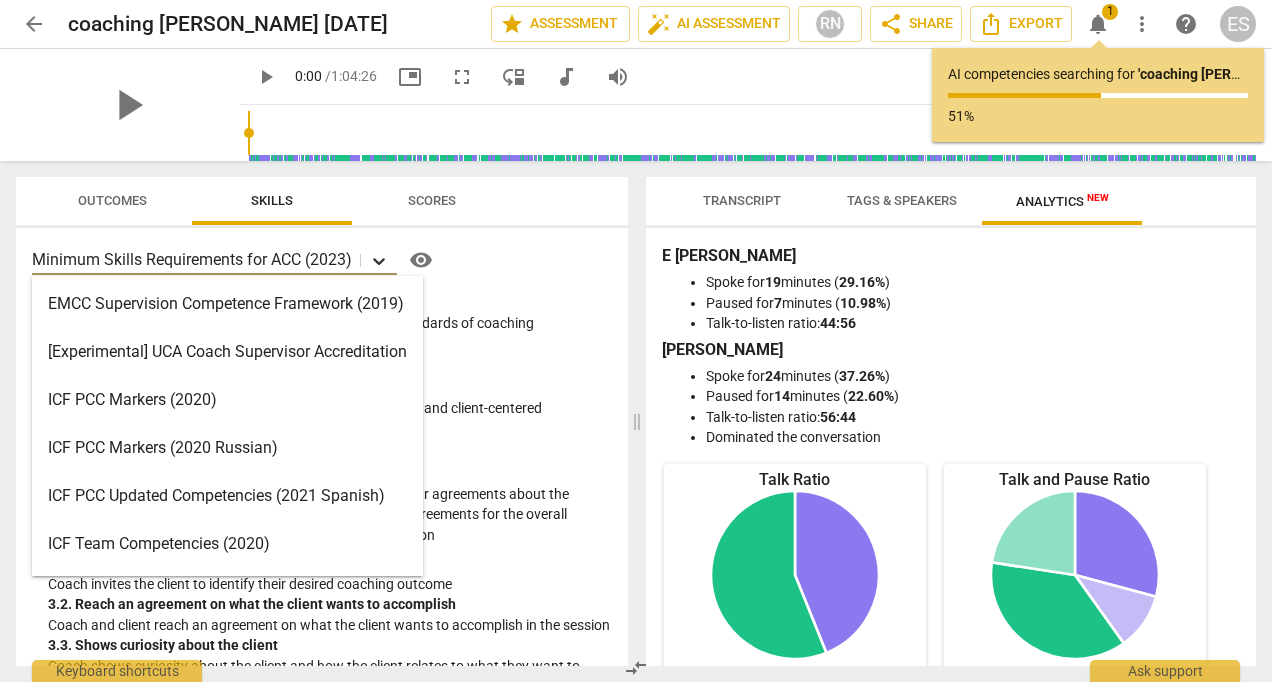 click 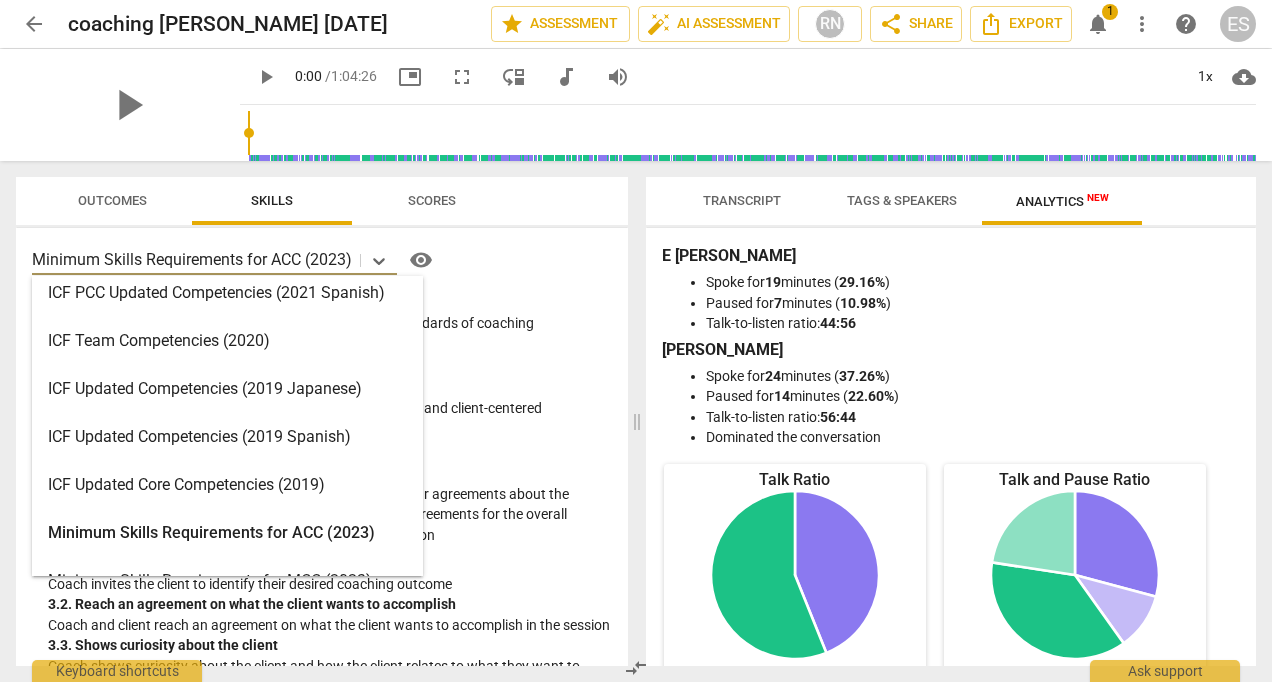 scroll, scrollTop: 204, scrollLeft: 0, axis: vertical 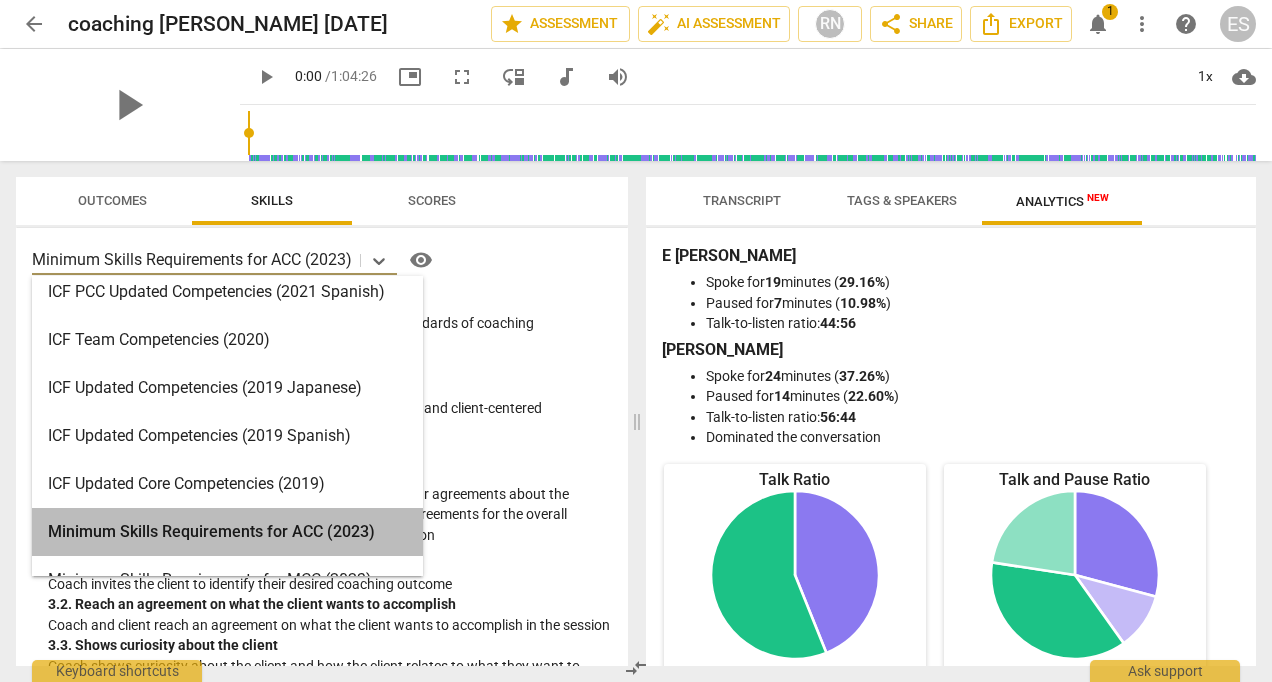 click on "Minimum Skills Requirements for ACC (2023)" at bounding box center (227, 532) 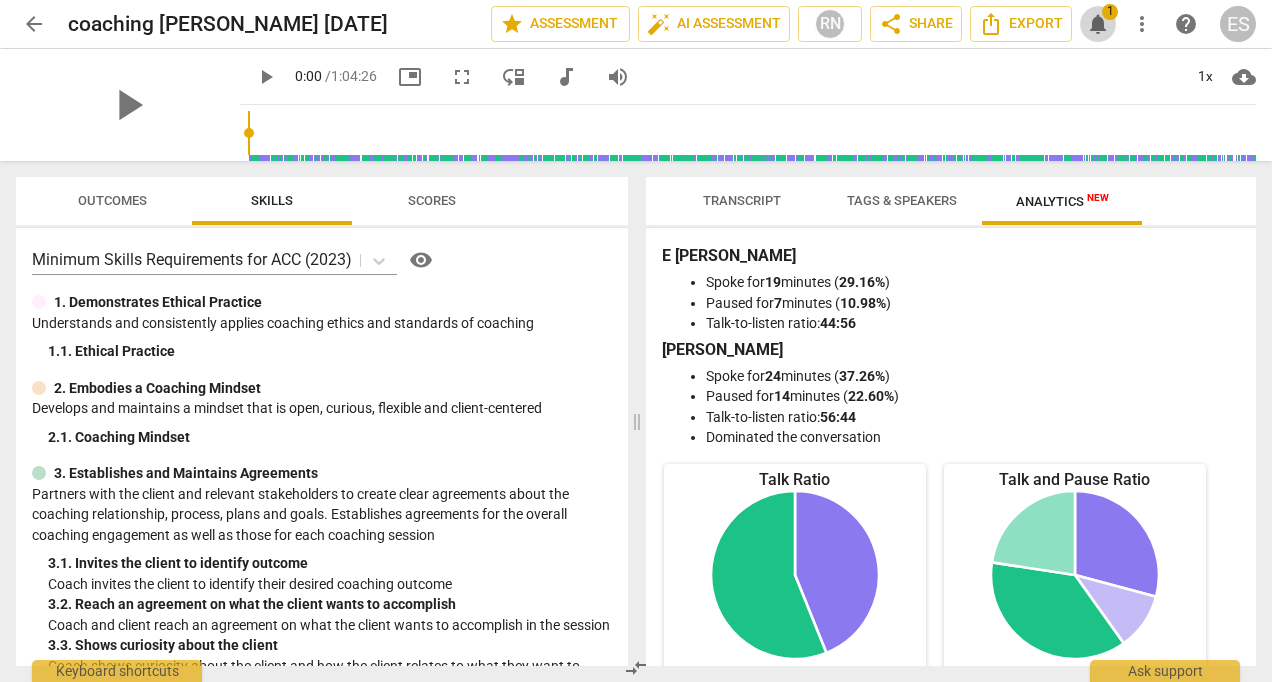 click on "notifications" at bounding box center (1098, 24) 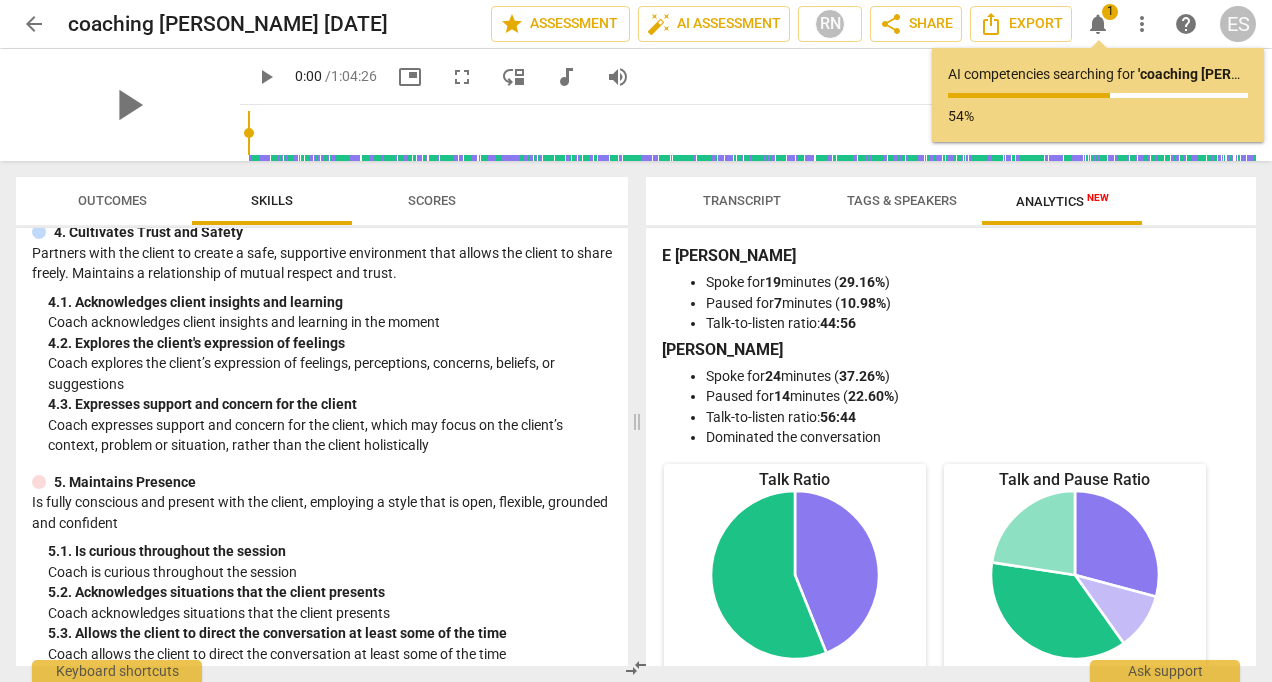 scroll, scrollTop: 0, scrollLeft: 0, axis: both 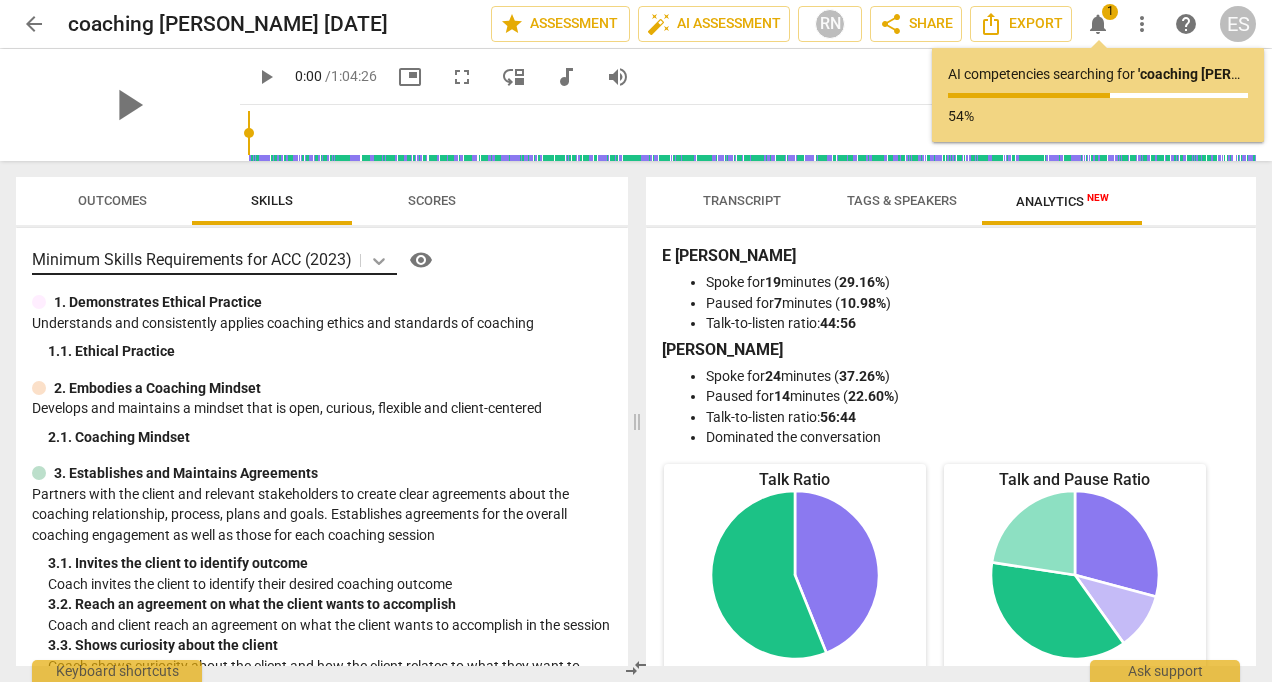 click 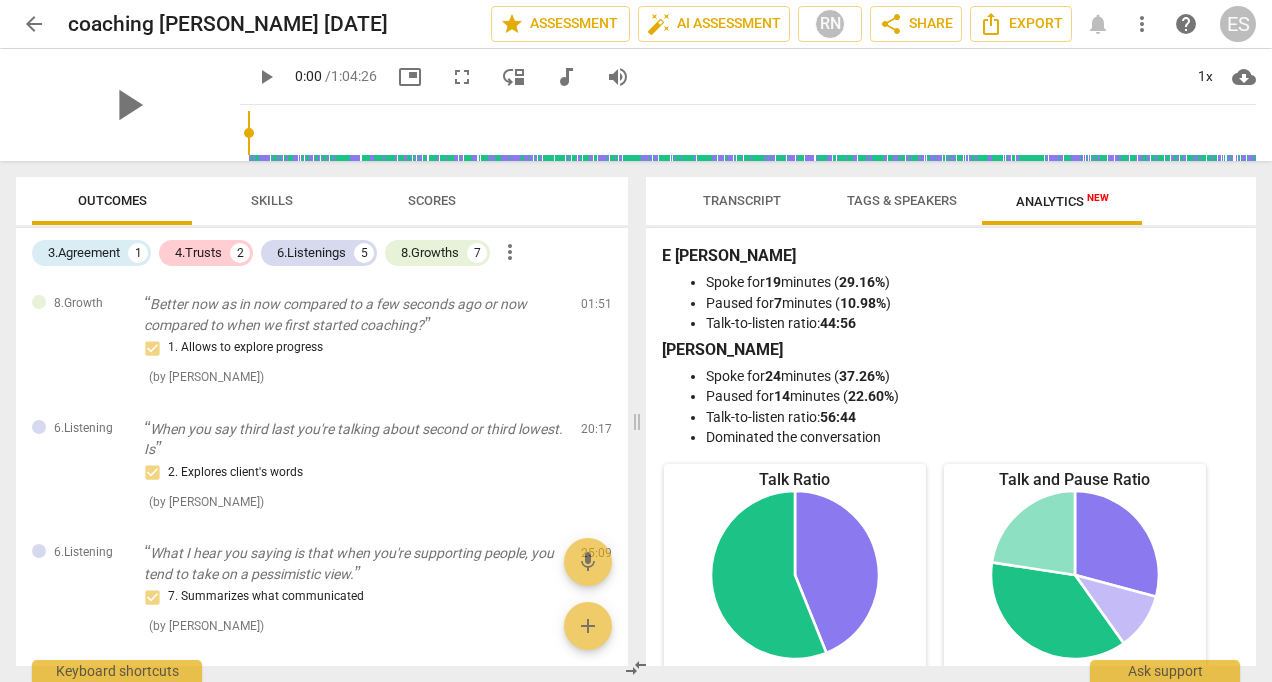 click on "check_circle AI competencies searching completed! close" at bounding box center (636, 30) 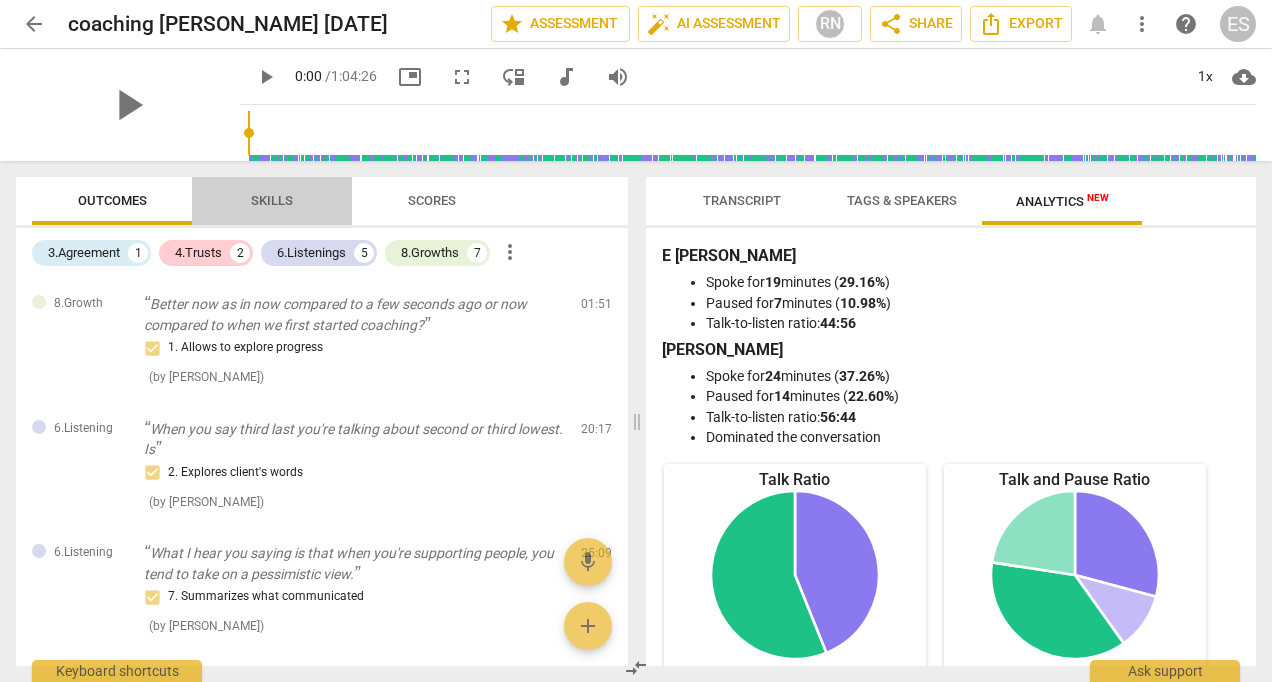 click on "Skills" at bounding box center [272, 200] 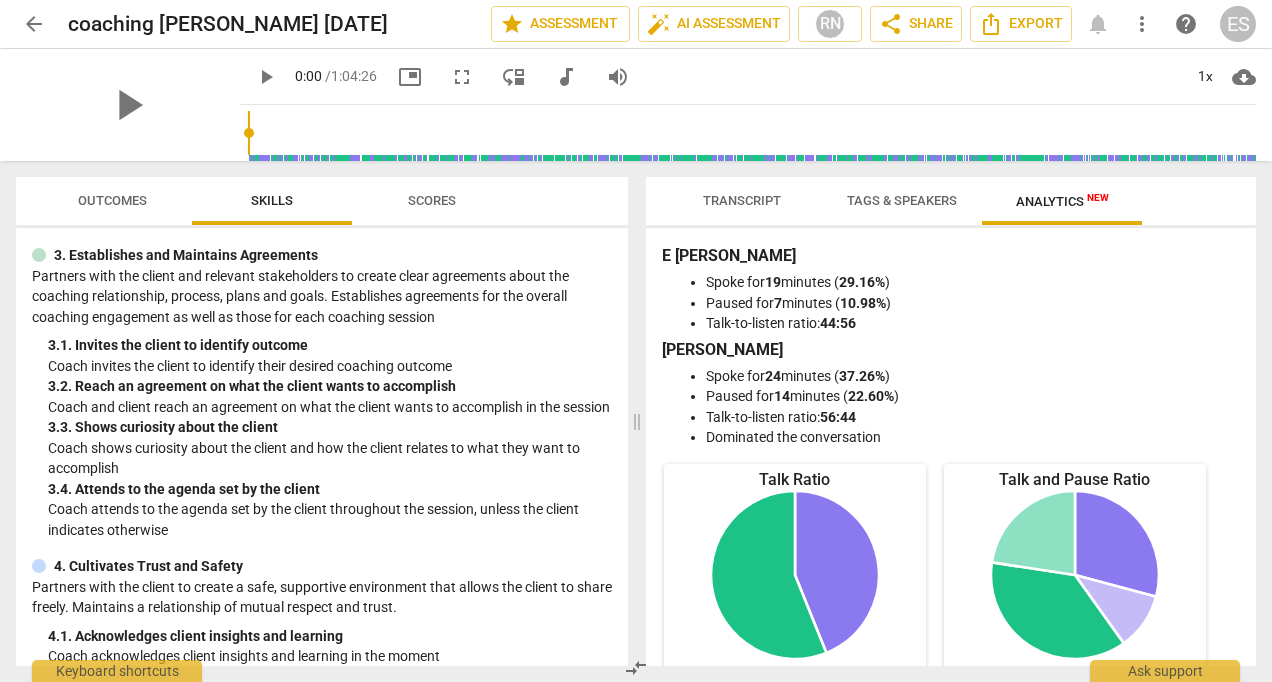 scroll, scrollTop: 218, scrollLeft: 0, axis: vertical 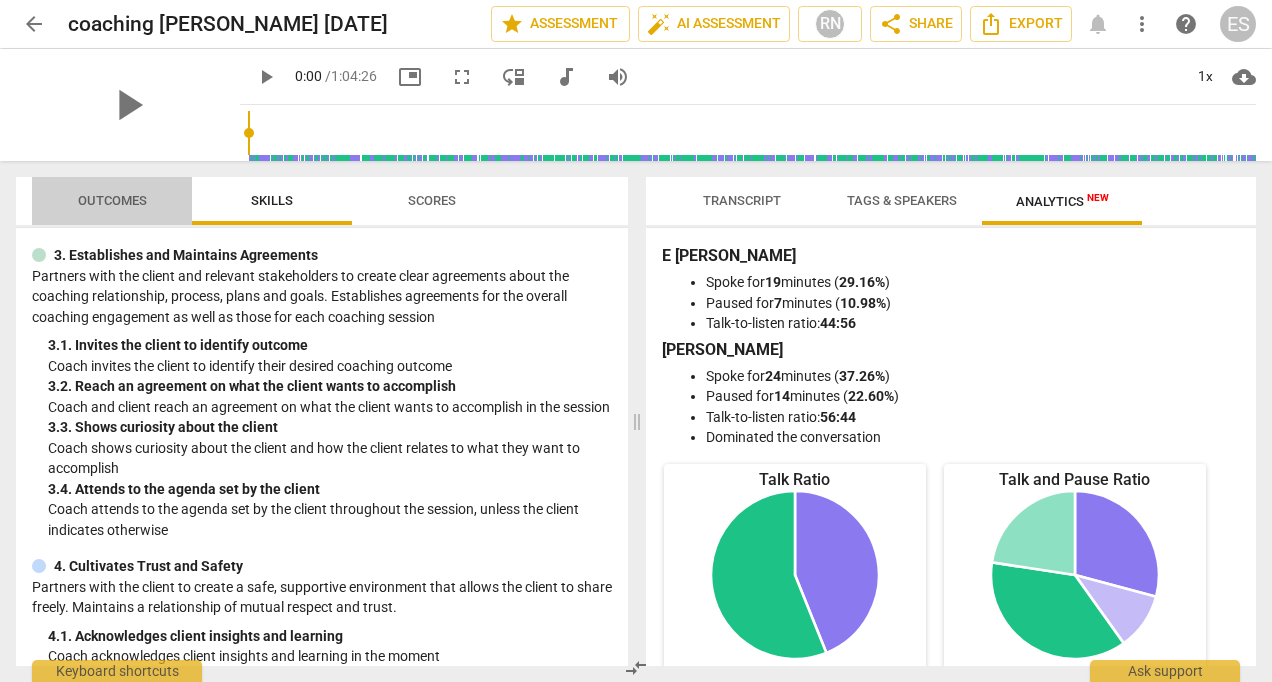 click on "Outcomes" at bounding box center [112, 201] 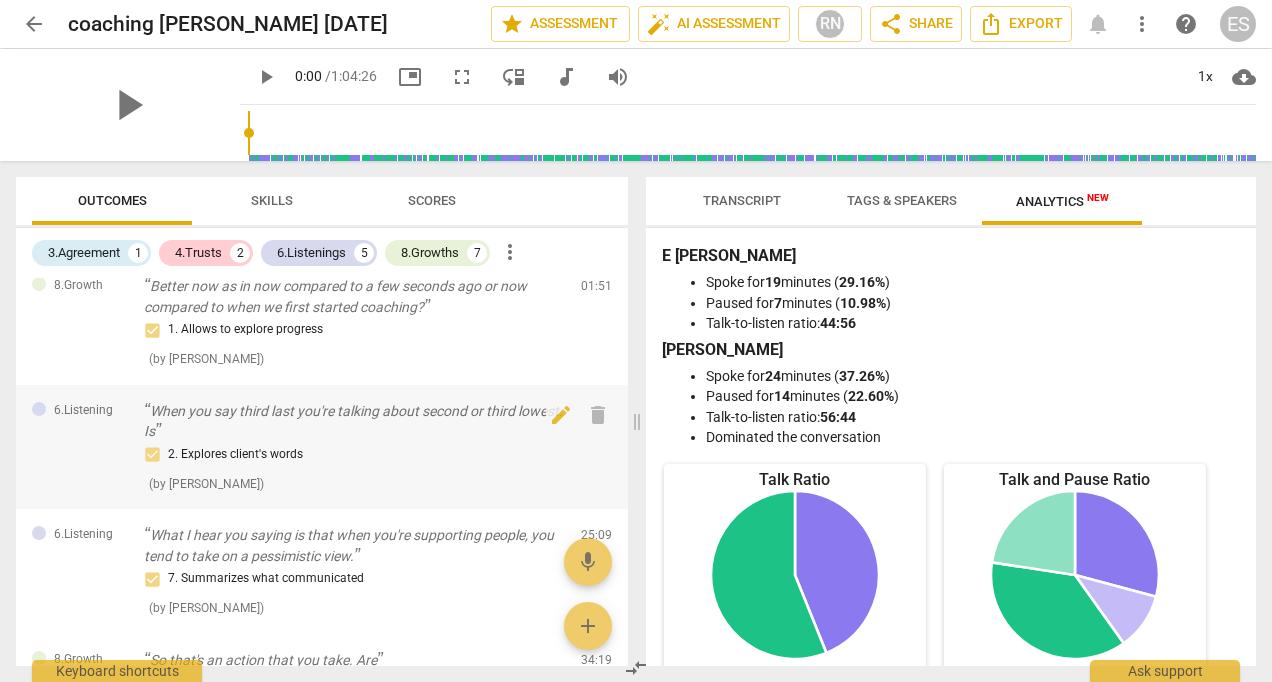 scroll, scrollTop: 0, scrollLeft: 0, axis: both 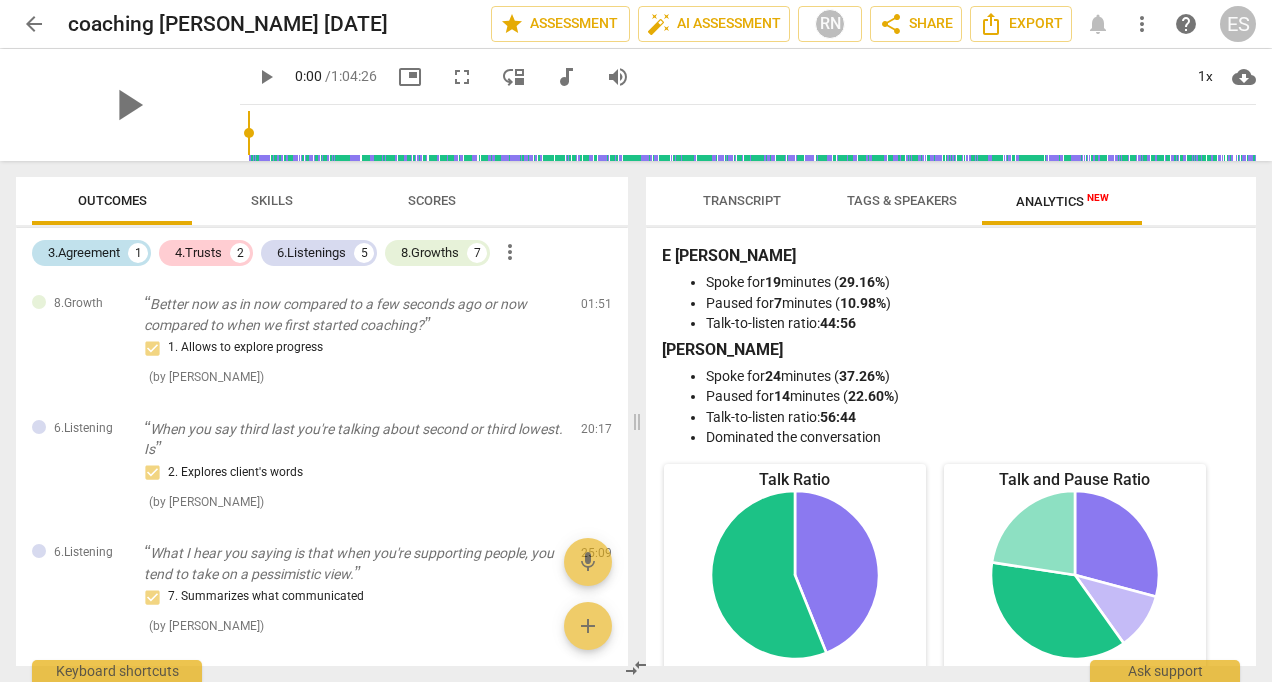 click on "3.Agreement 1" at bounding box center [91, 253] 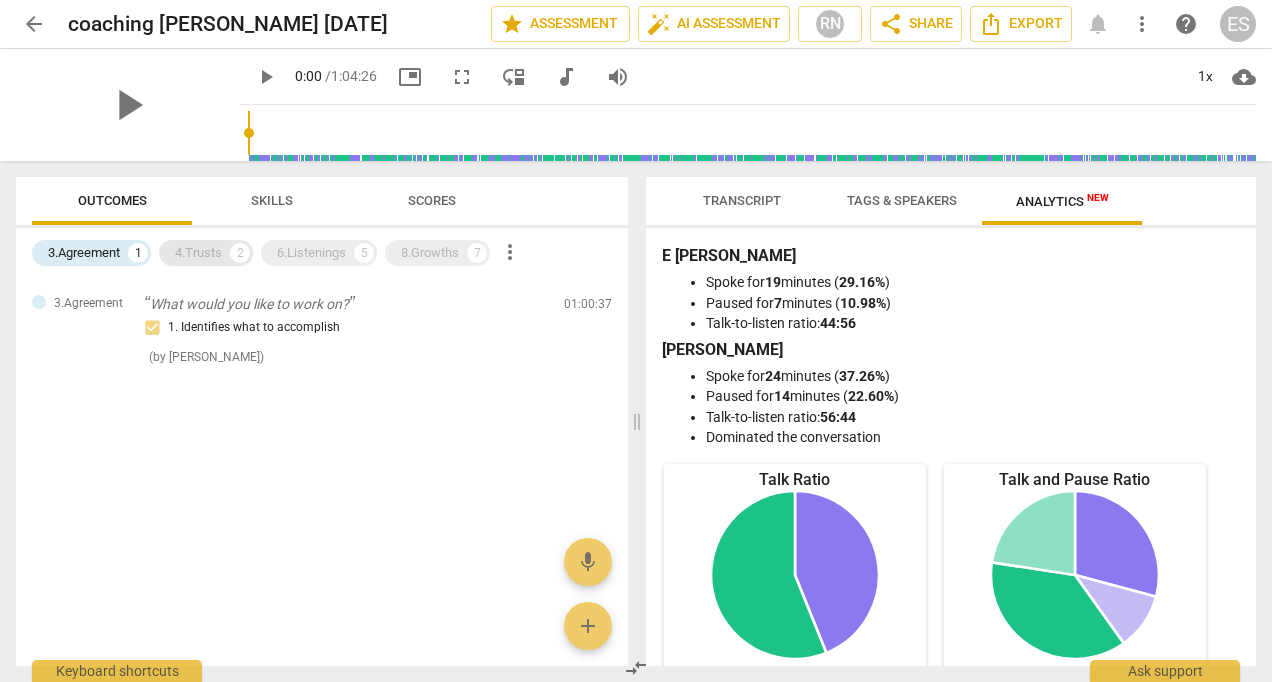 click on "4.Trusts" at bounding box center [198, 253] 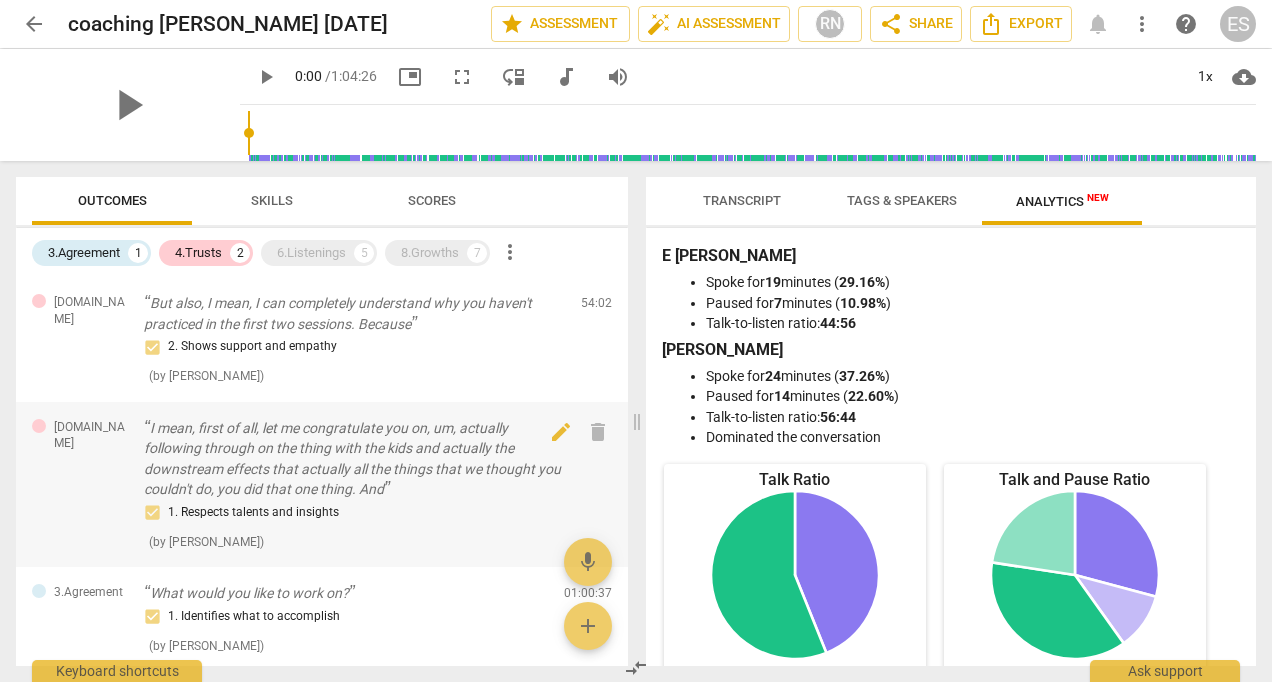 scroll, scrollTop: 0, scrollLeft: 0, axis: both 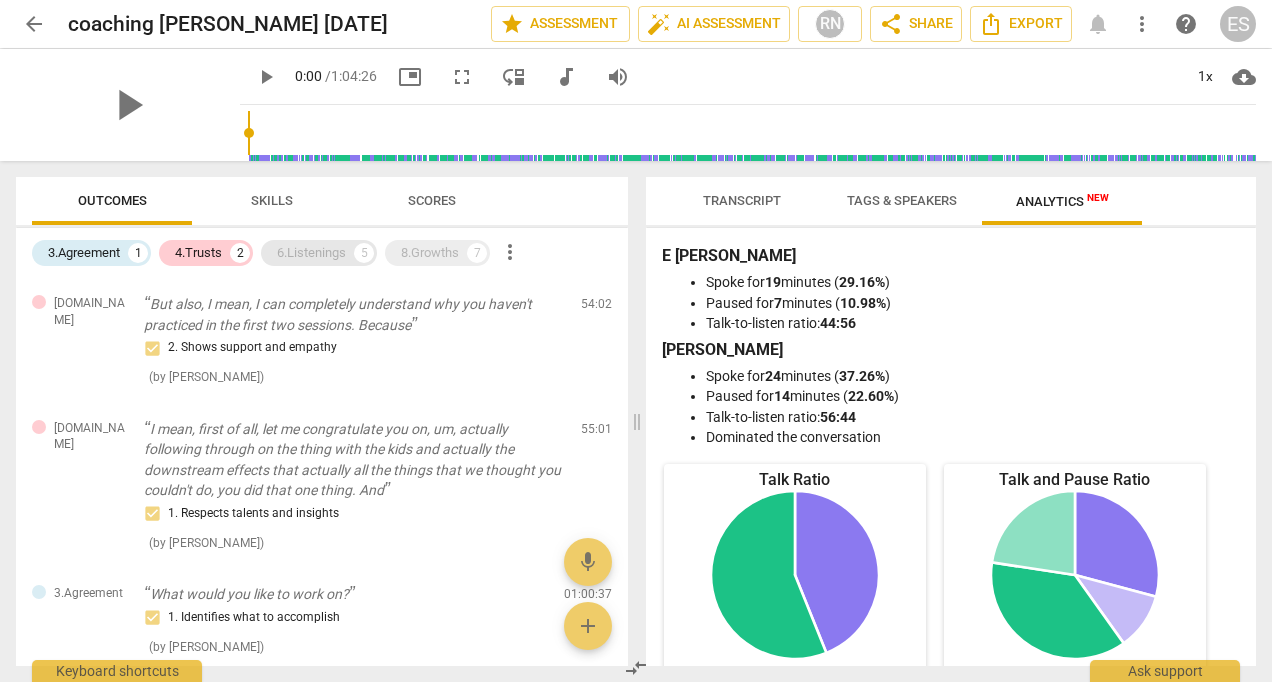 click on "6.Listenings" at bounding box center [311, 253] 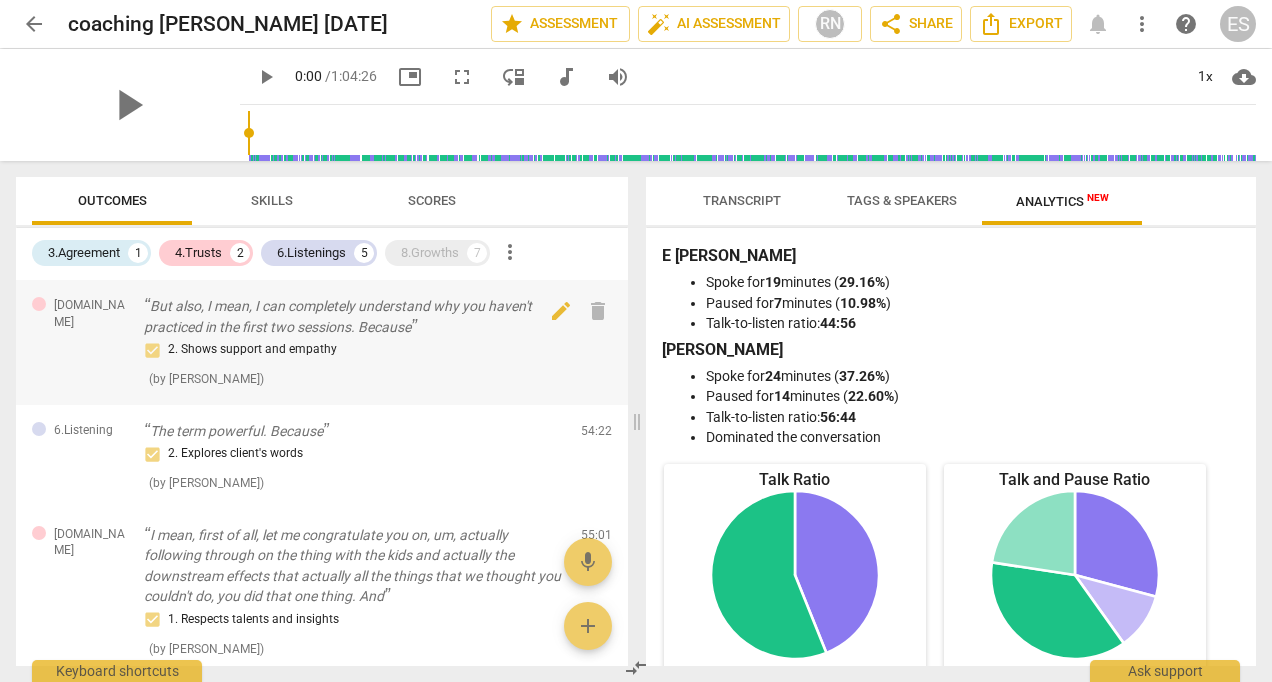 scroll, scrollTop: 390, scrollLeft: 0, axis: vertical 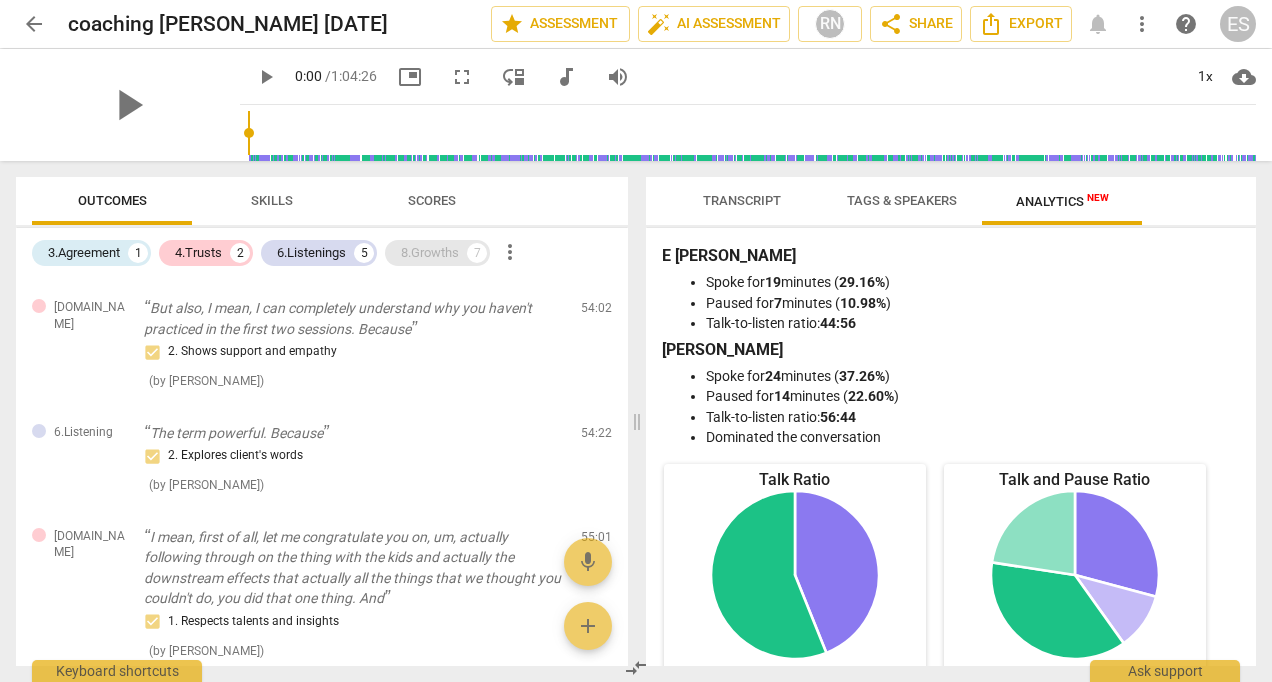 click on "8.Growths" at bounding box center (430, 253) 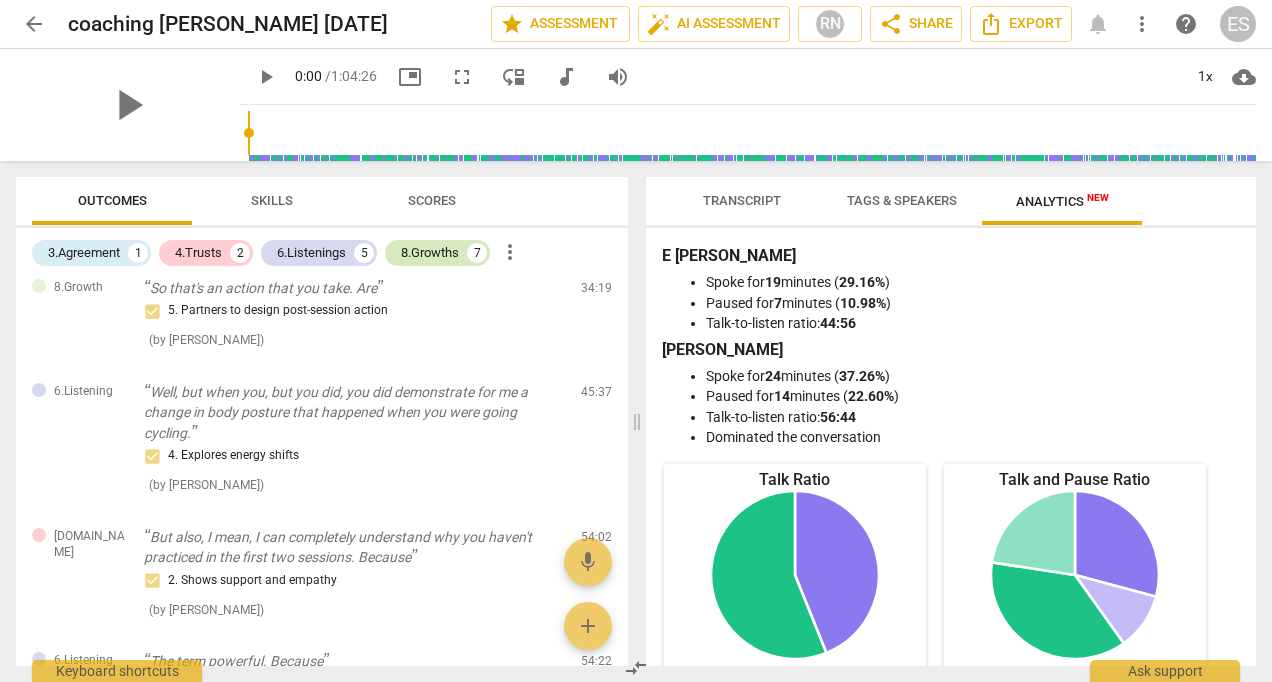 scroll, scrollTop: 618, scrollLeft: 0, axis: vertical 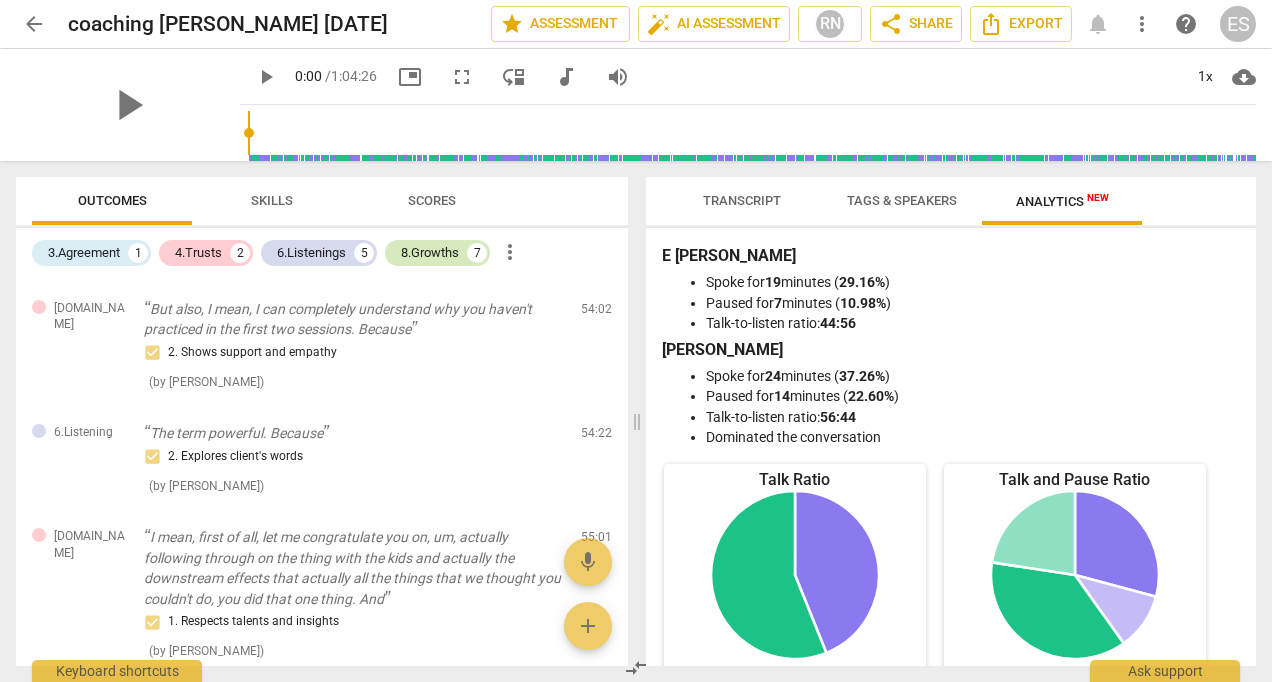 click on "8.Growths" at bounding box center (430, 253) 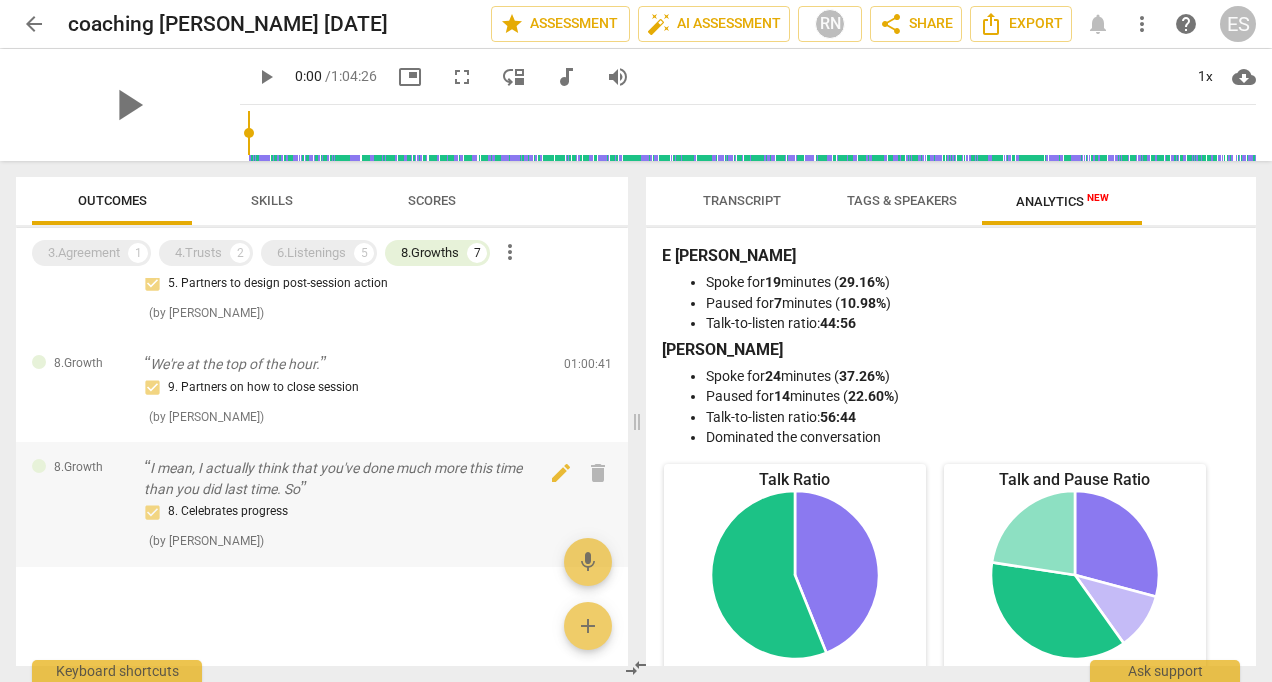scroll, scrollTop: 0, scrollLeft: 0, axis: both 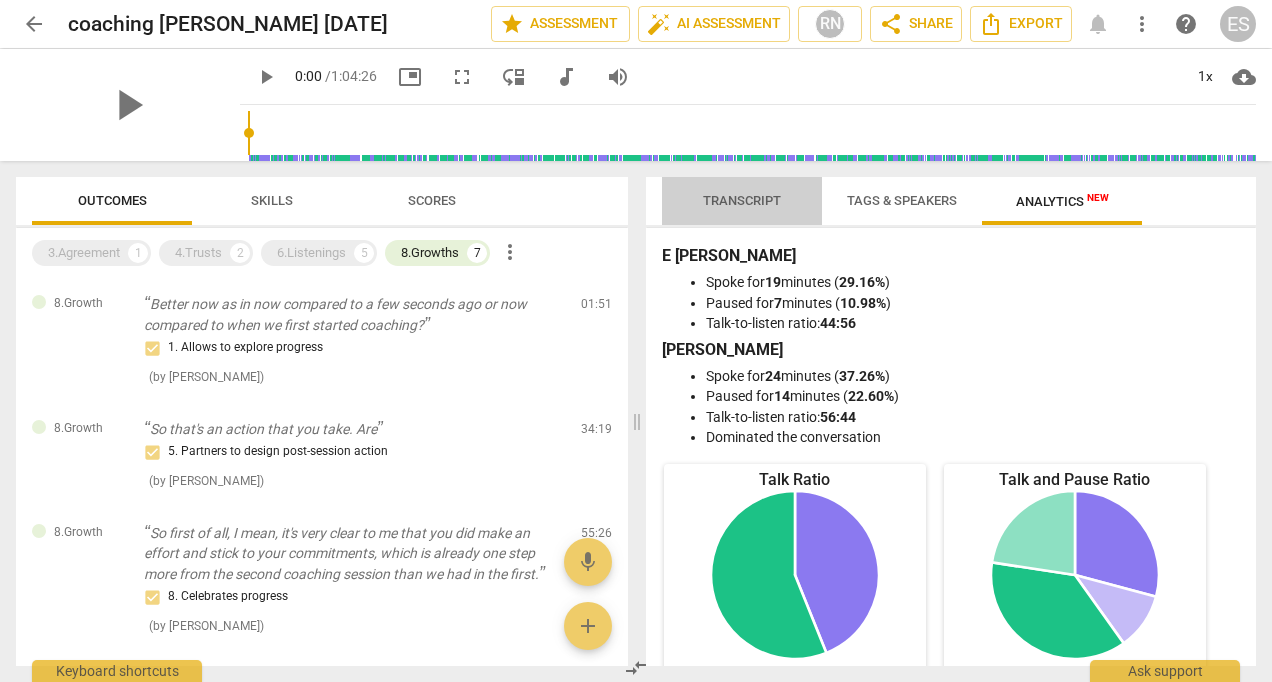 click on "Transcript" at bounding box center (742, 201) 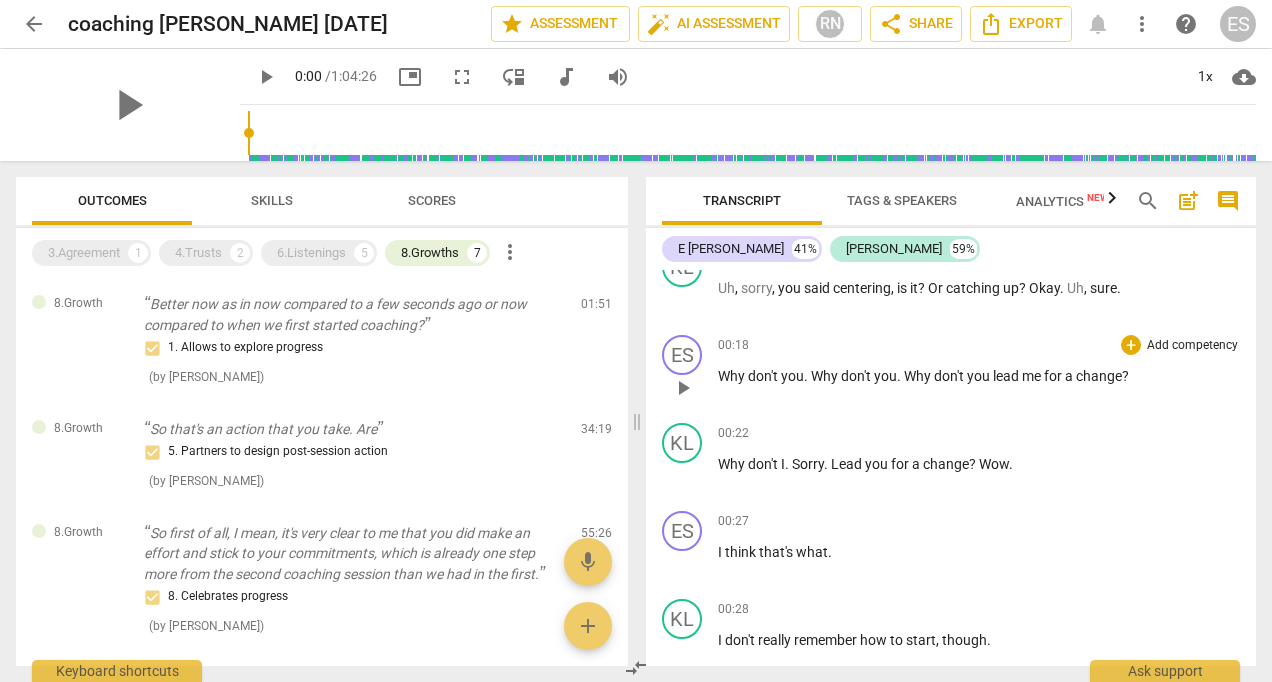 scroll, scrollTop: 0, scrollLeft: 0, axis: both 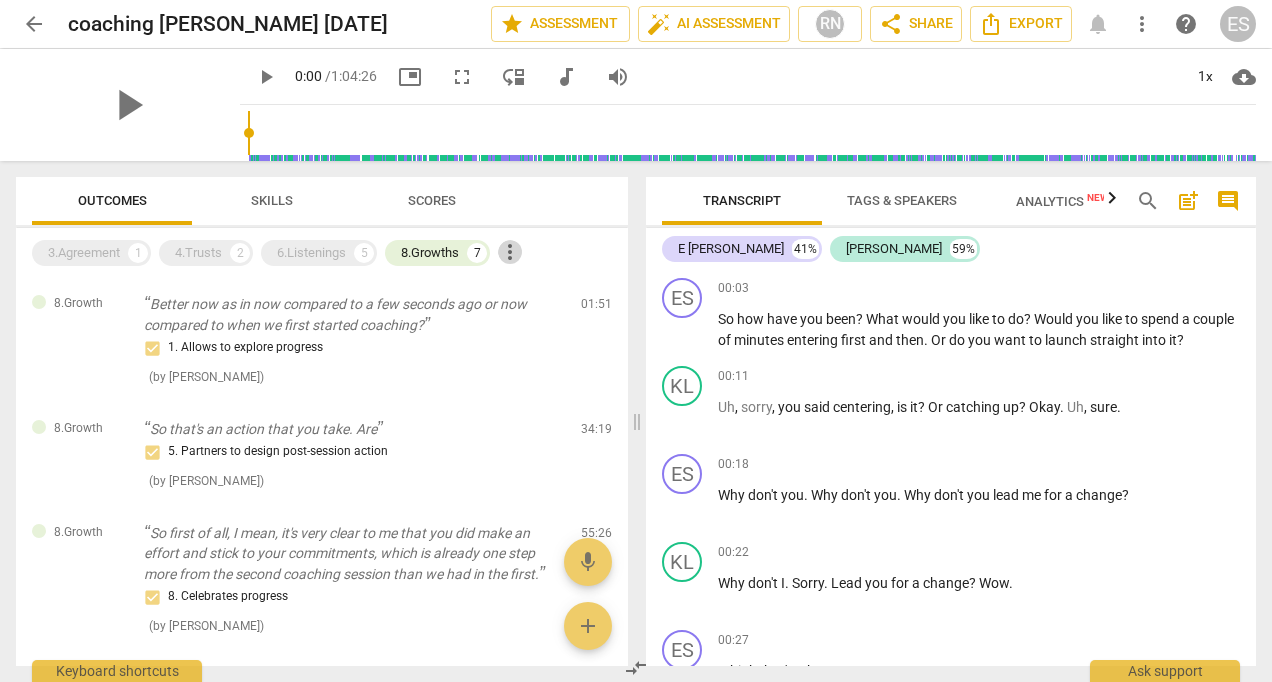 click on "more_vert" at bounding box center (510, 252) 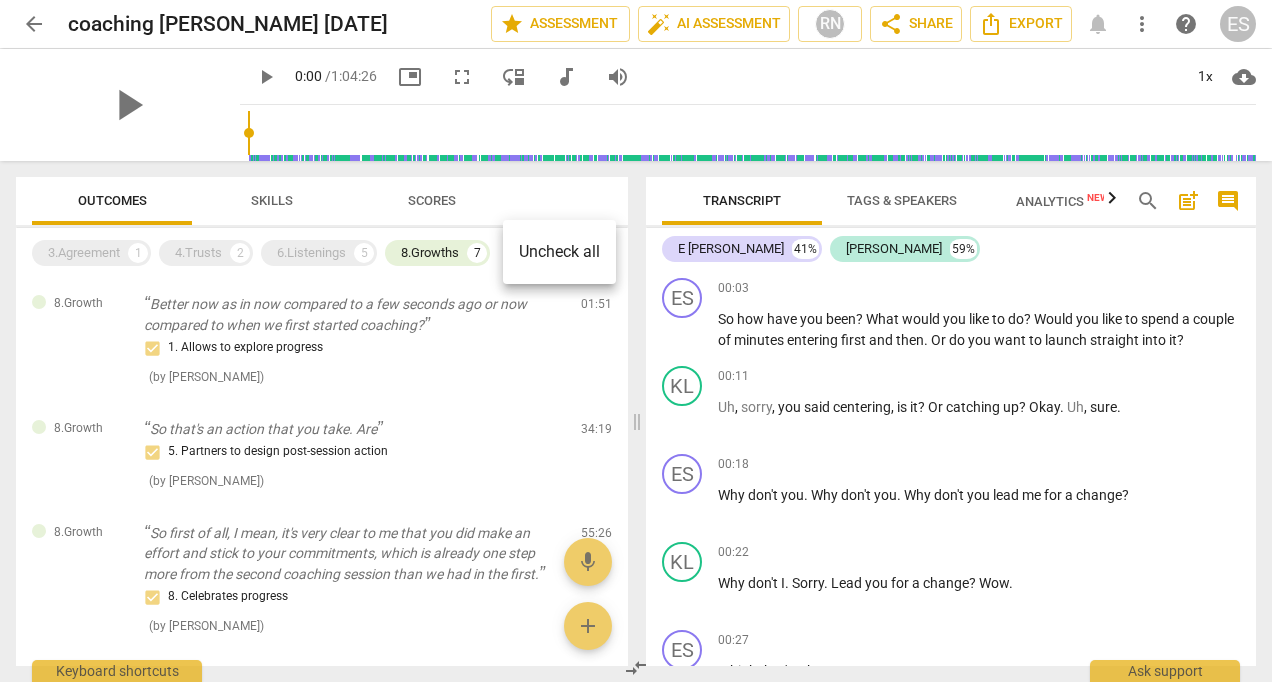 click at bounding box center [636, 341] 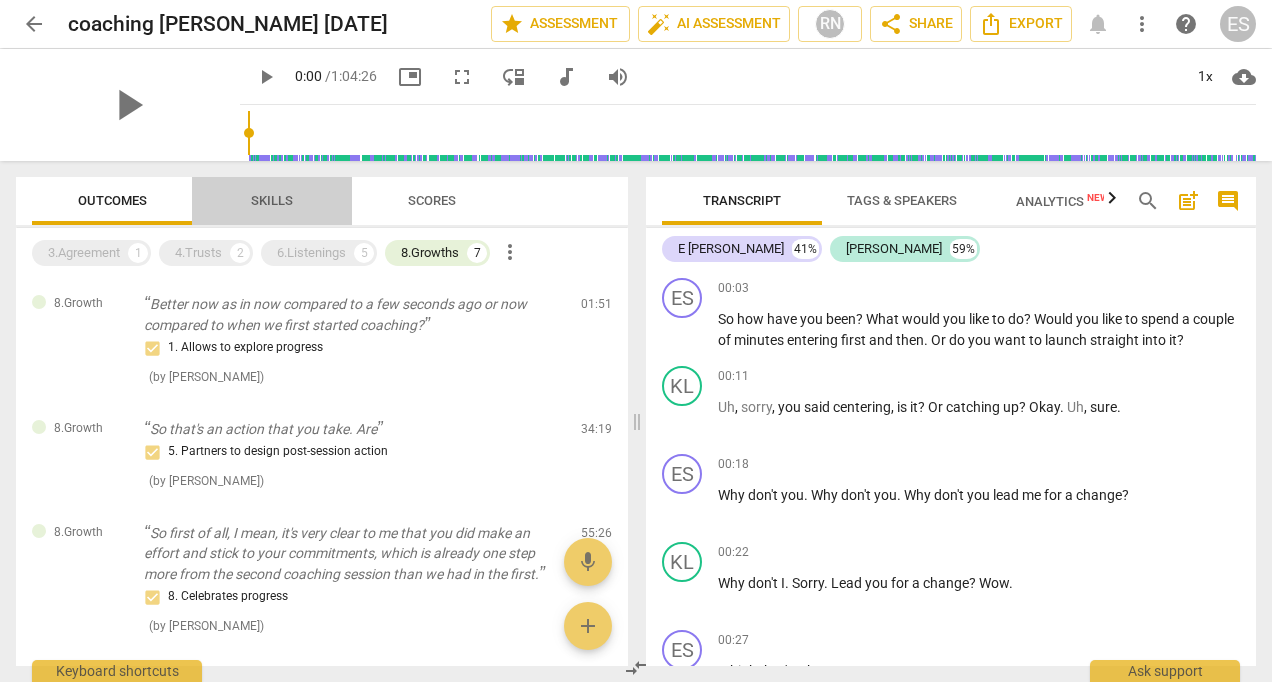 click on "Skills" at bounding box center [272, 200] 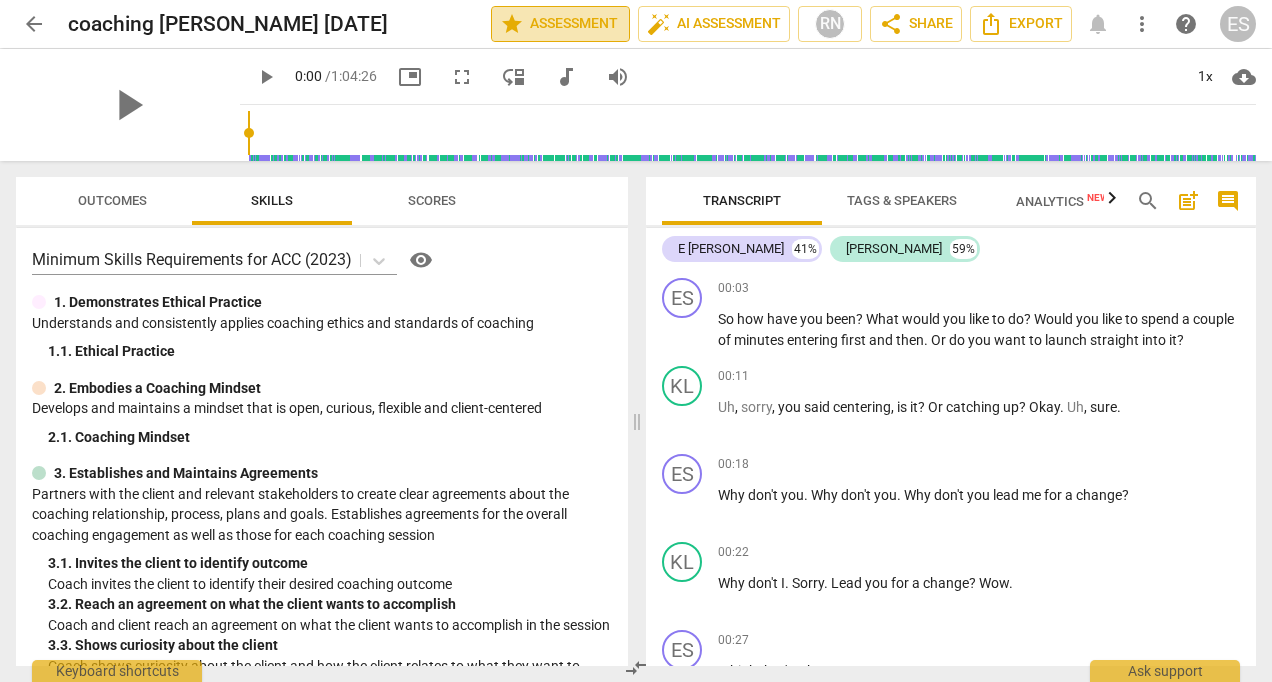 click on "star    Assessment" at bounding box center (560, 24) 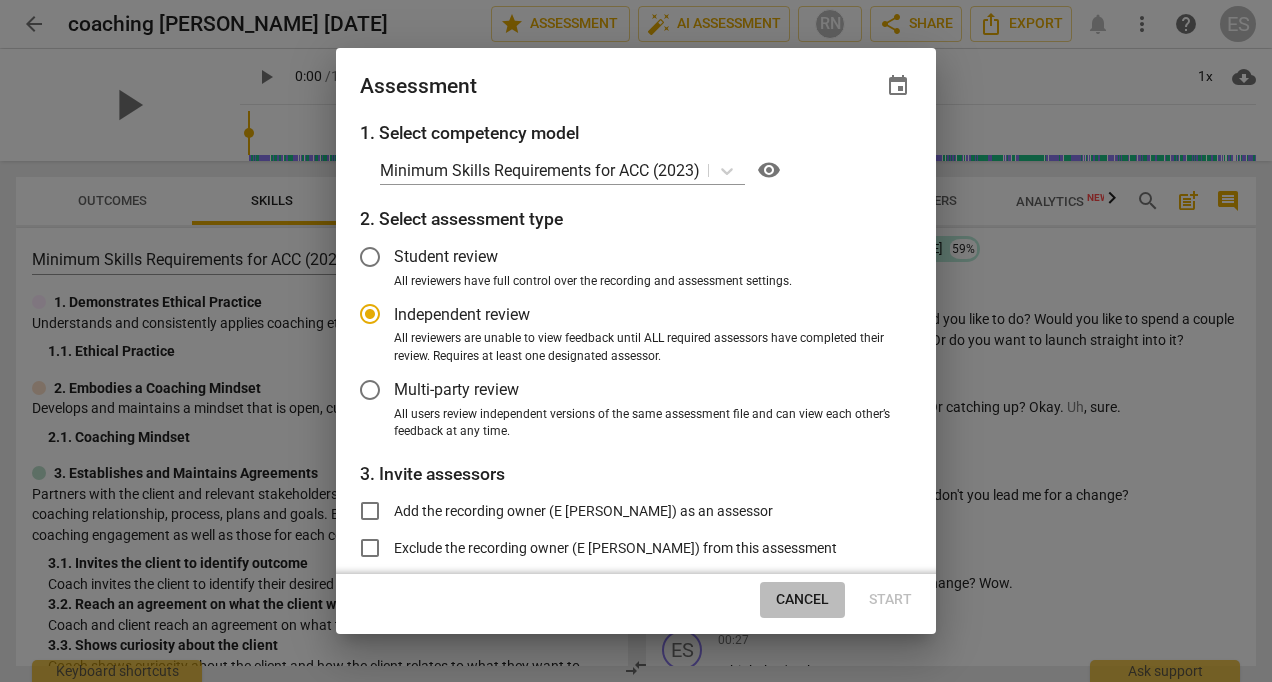 click on "Cancel" at bounding box center (802, 600) 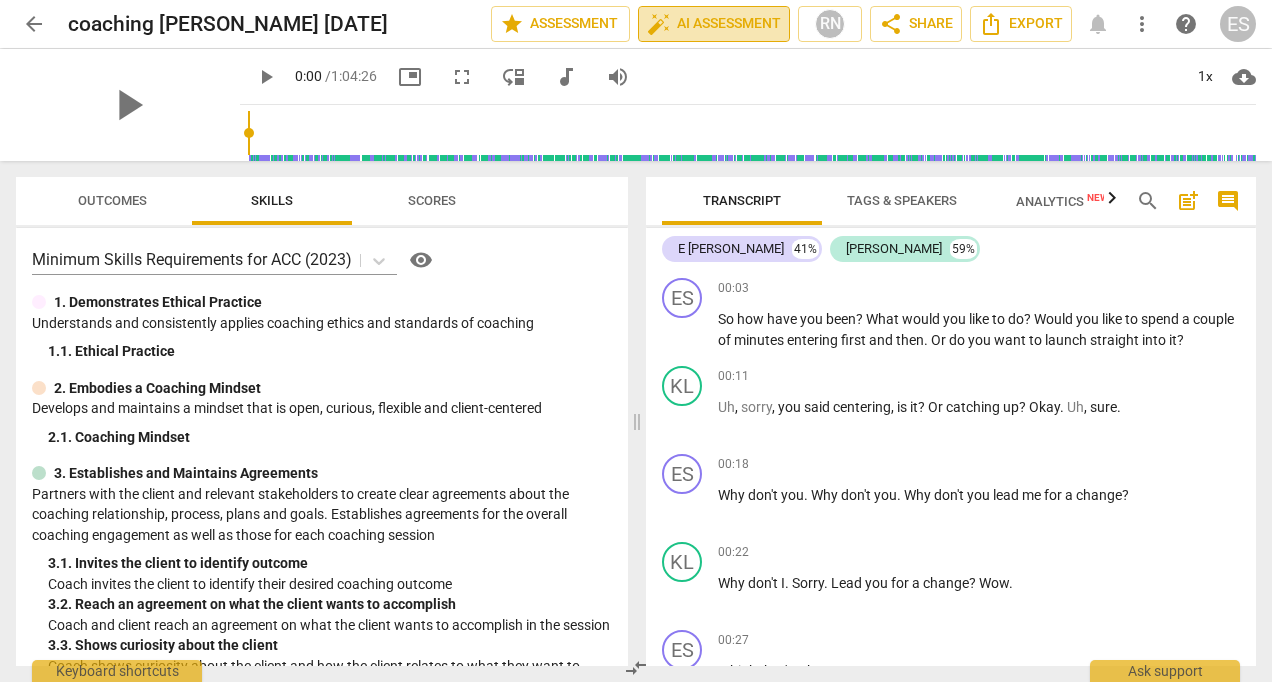click on "auto_fix_high    AI Assessment" at bounding box center (714, 24) 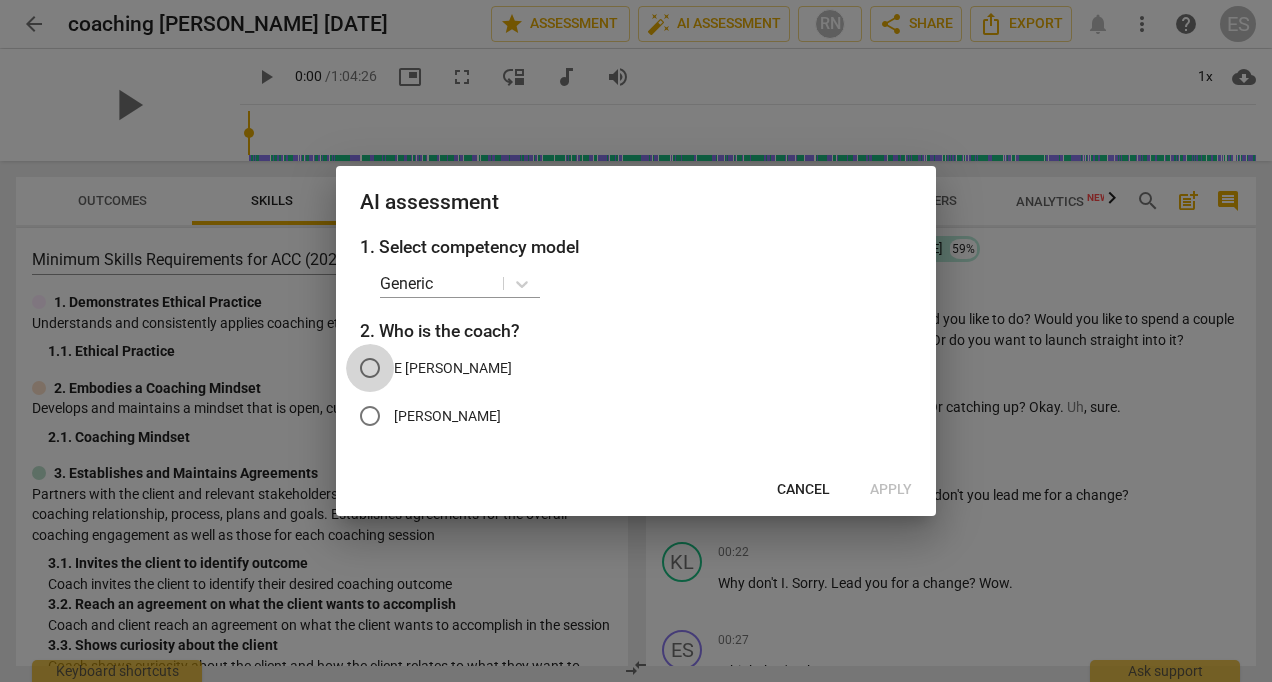 click on "E [PERSON_NAME]" at bounding box center (370, 368) 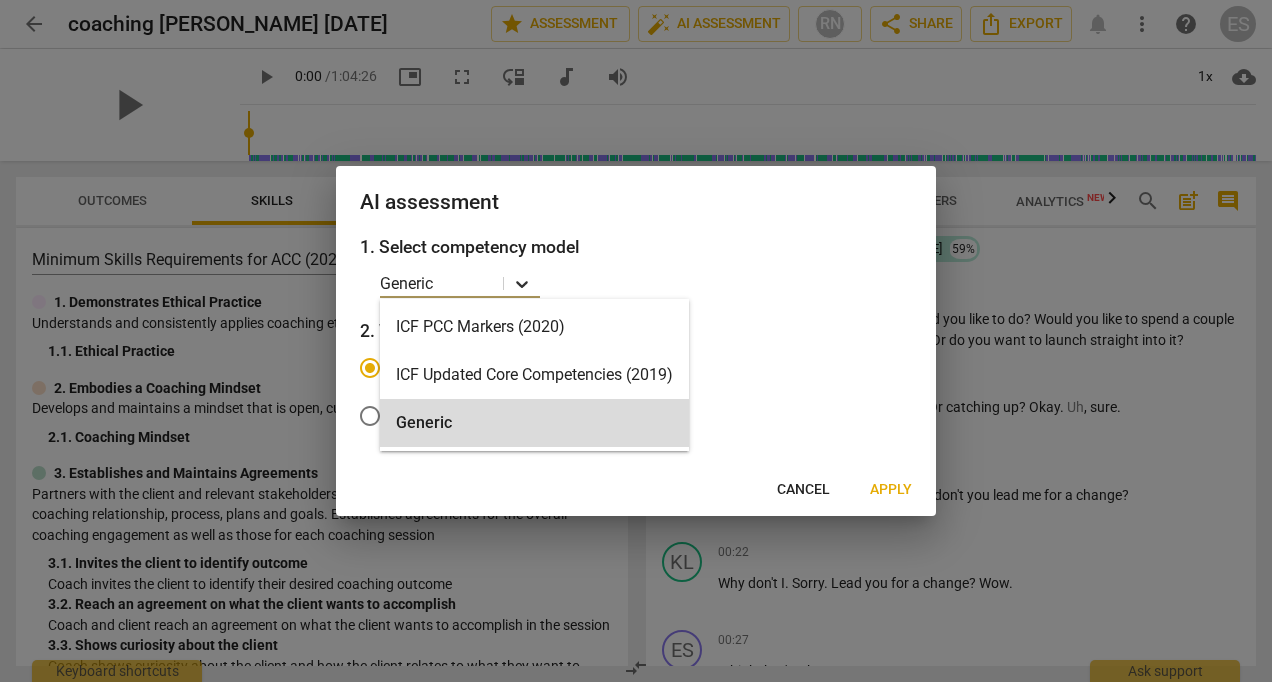 click 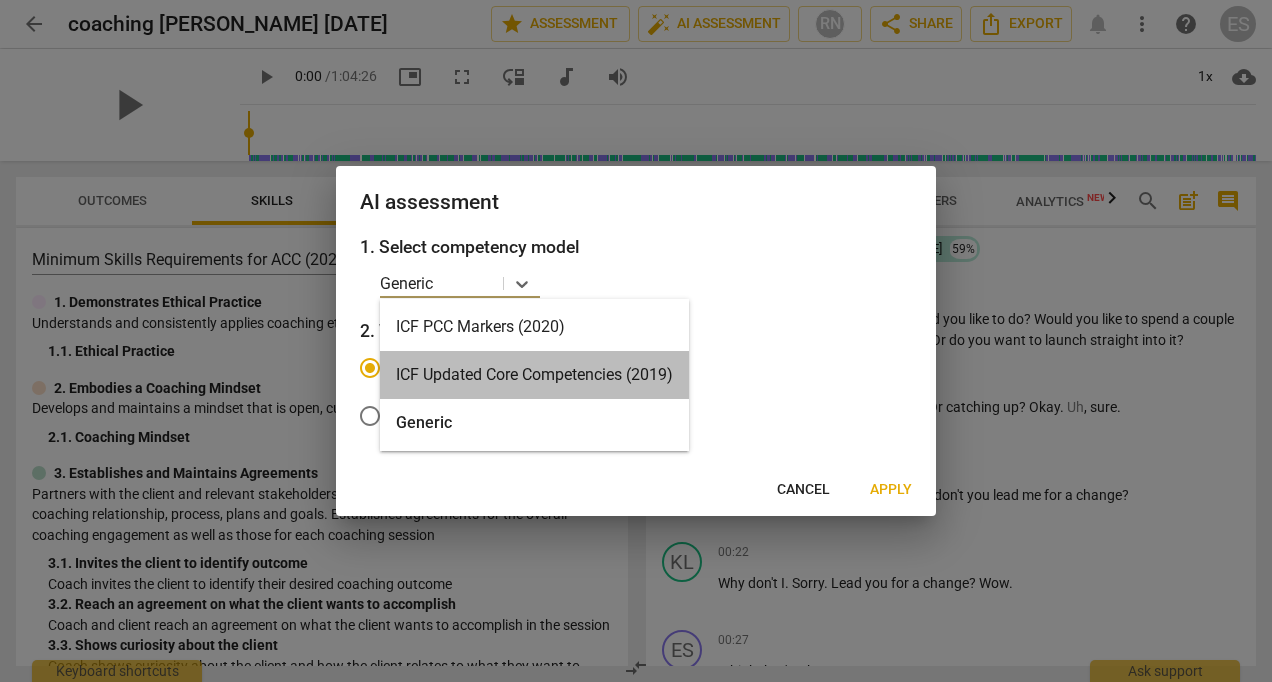 click on "ICF Updated Core Competencies (2019)" at bounding box center (534, 375) 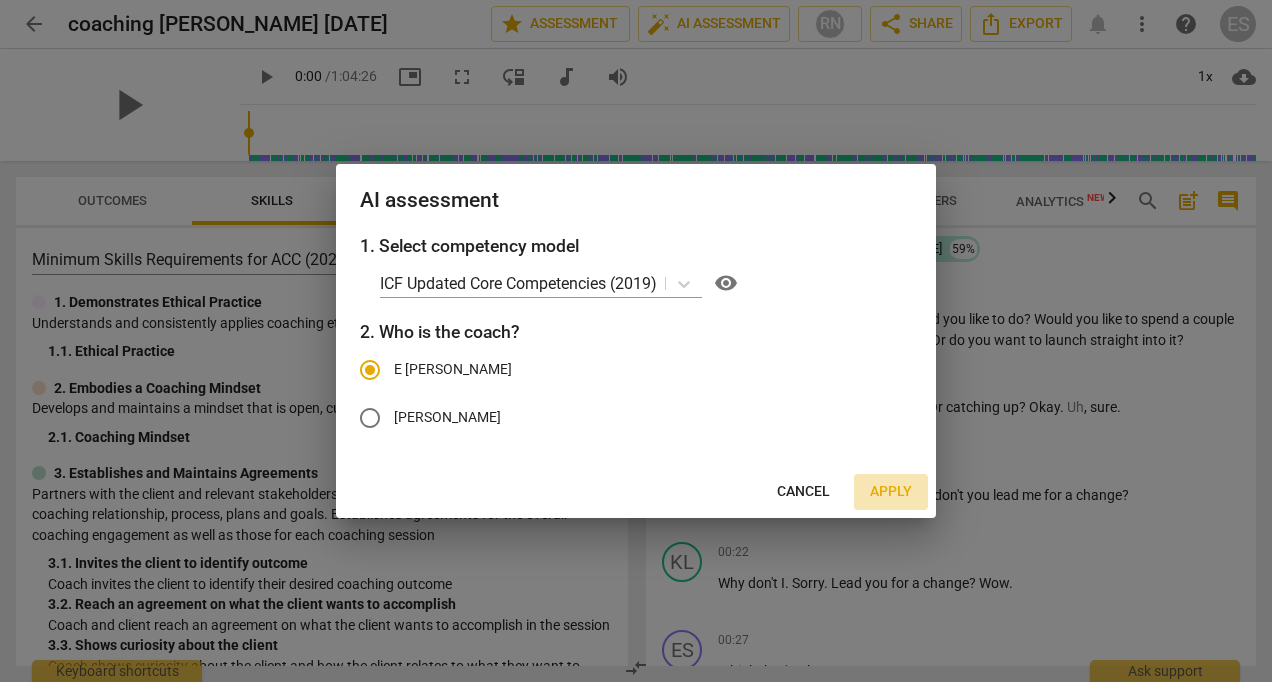 click on "Apply" at bounding box center (891, 492) 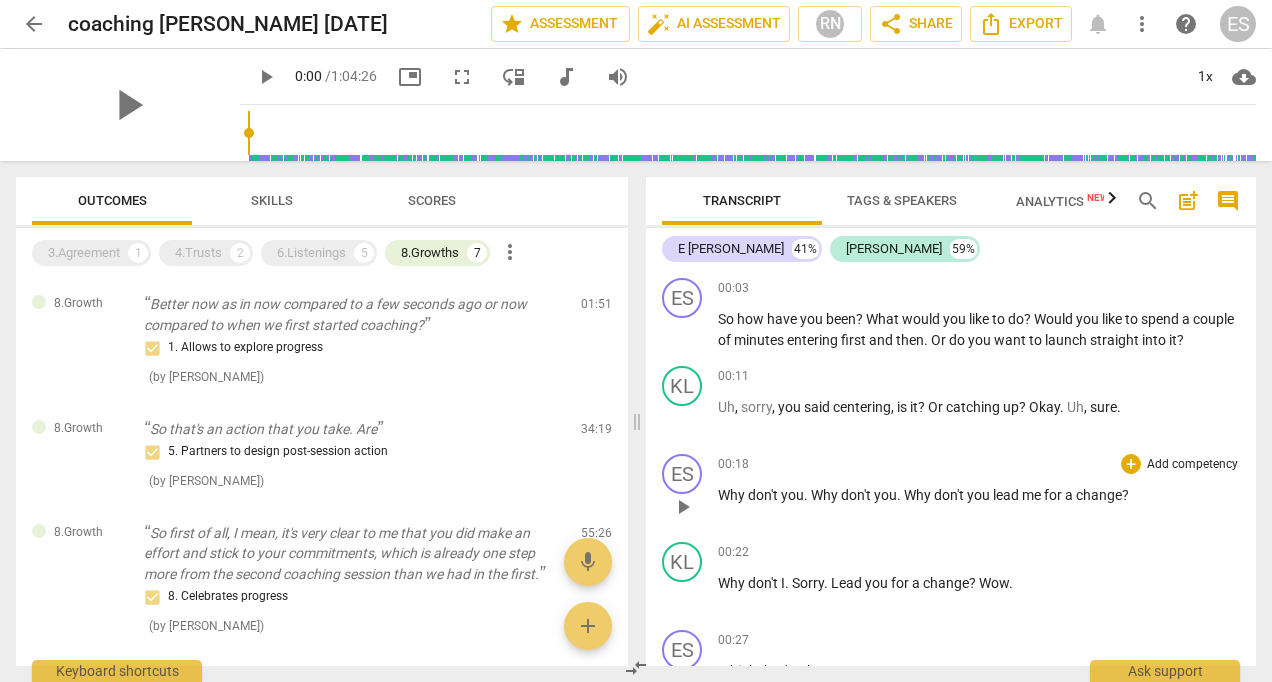 scroll, scrollTop: 5, scrollLeft: 0, axis: vertical 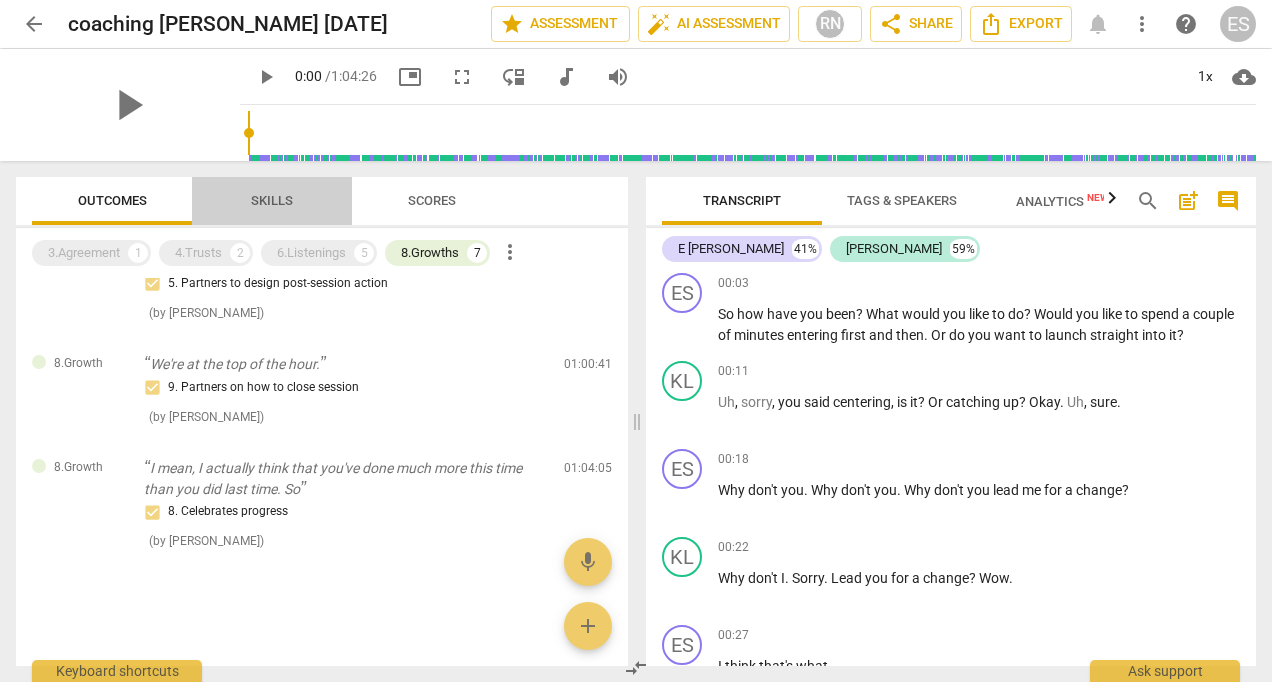 click on "Skills" at bounding box center (272, 200) 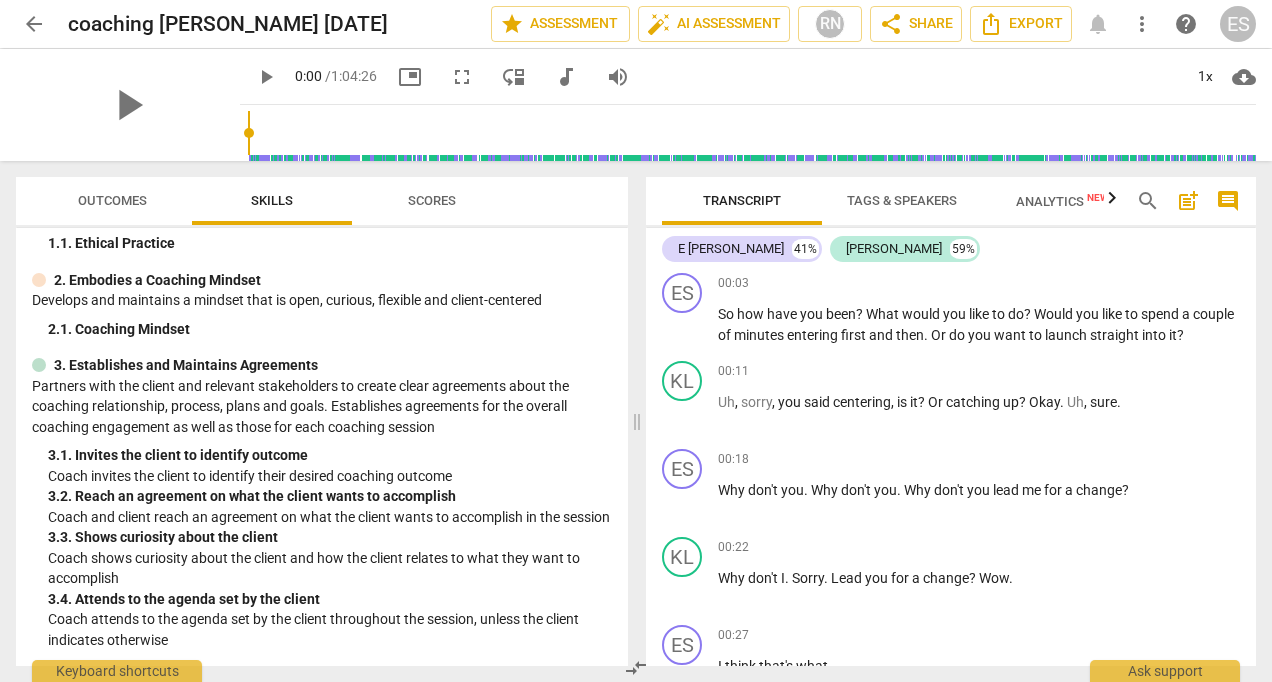 scroll, scrollTop: 111, scrollLeft: 0, axis: vertical 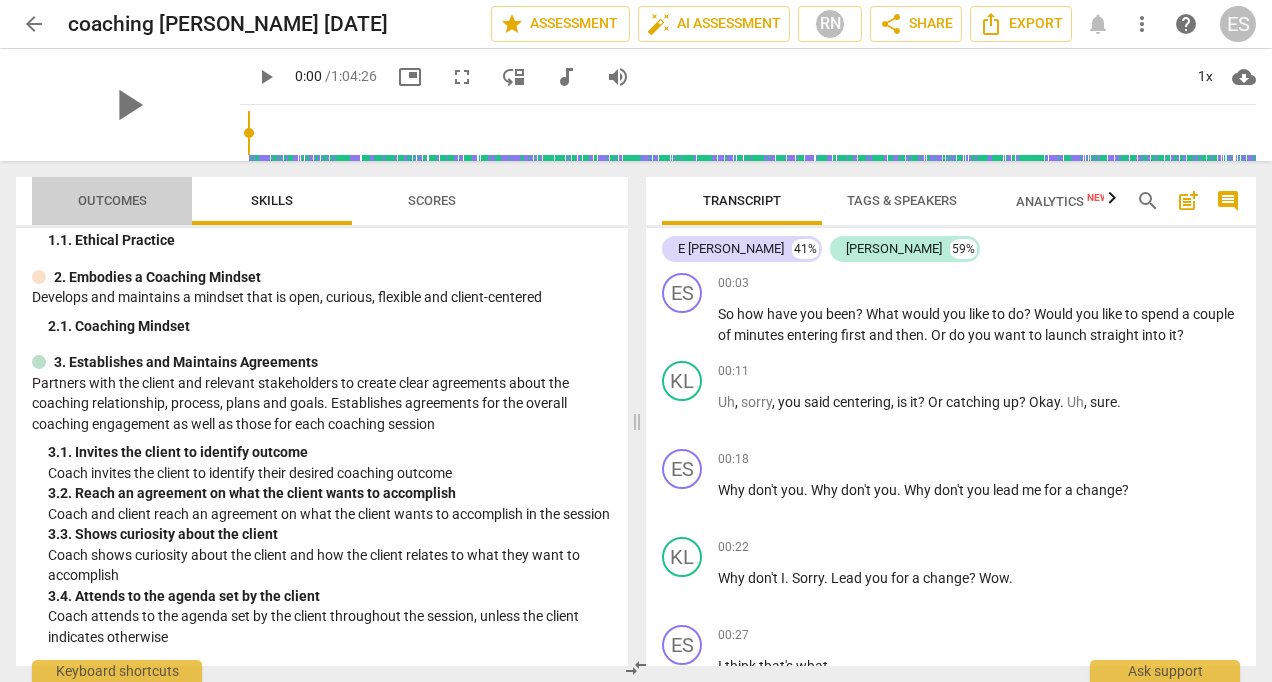 click on "Outcomes" at bounding box center [112, 200] 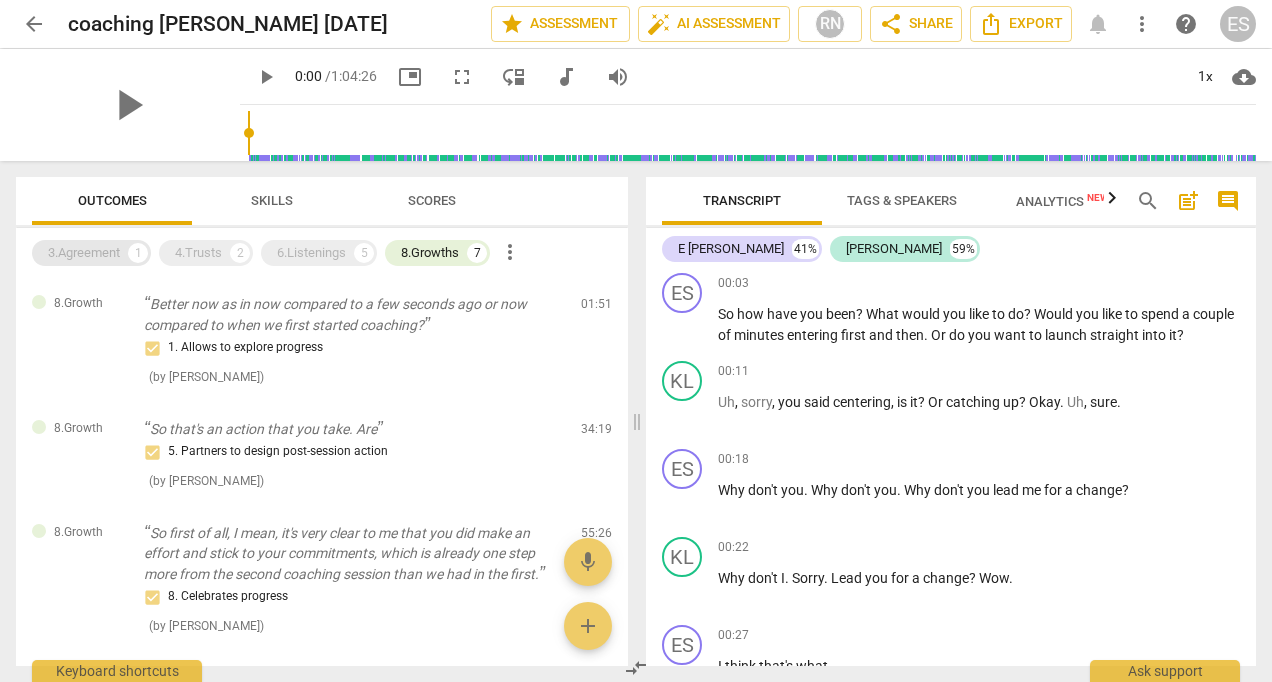 click on "3.Agreement" at bounding box center [84, 253] 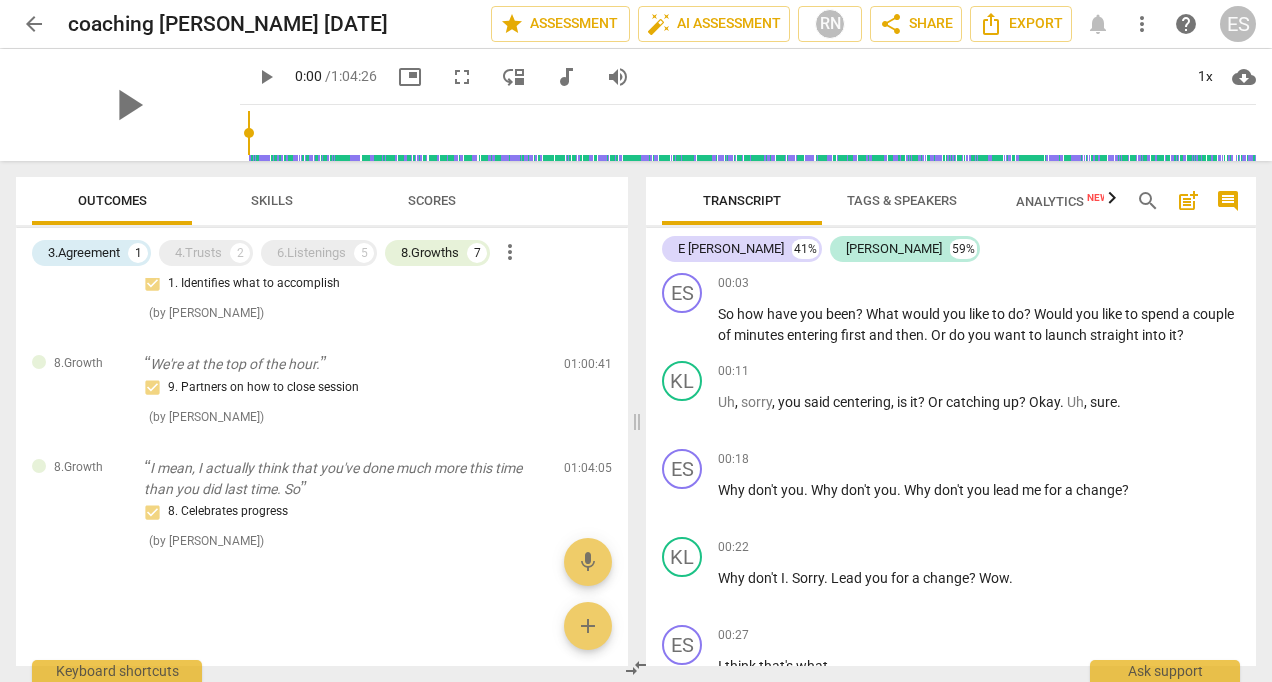 scroll, scrollTop: 0, scrollLeft: 0, axis: both 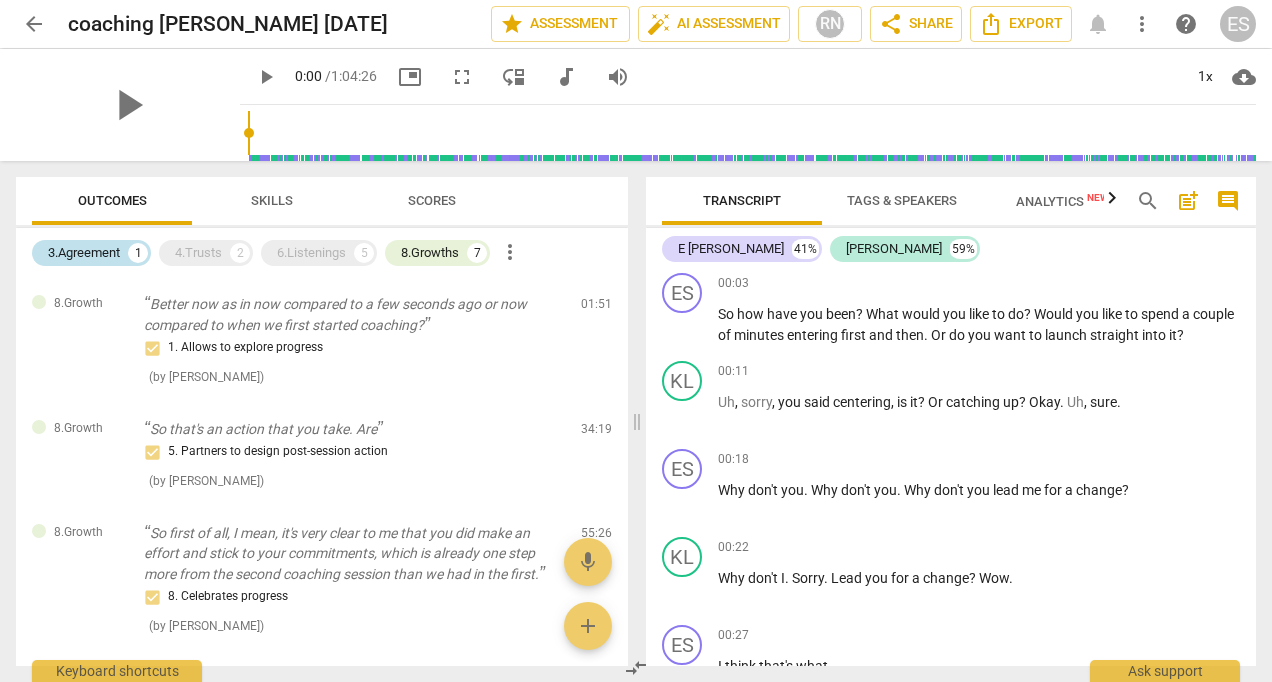click on "3.Agreement" at bounding box center [84, 253] 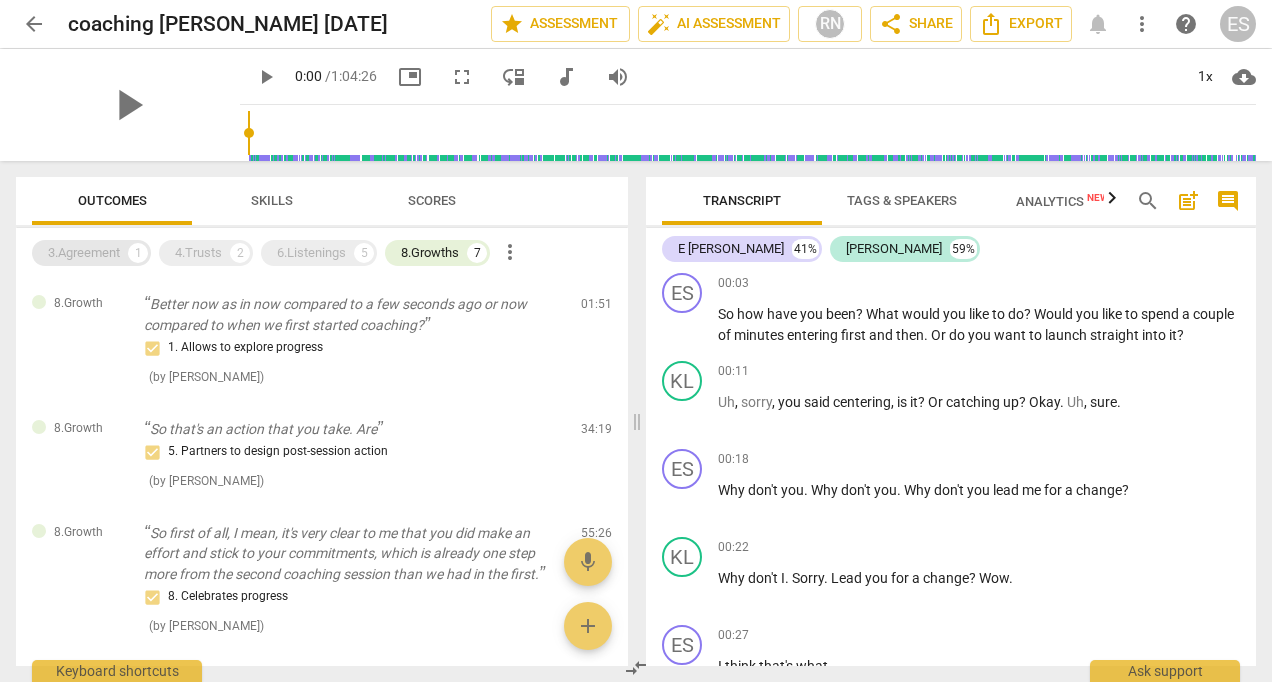 click on "3.Agreement" at bounding box center (84, 253) 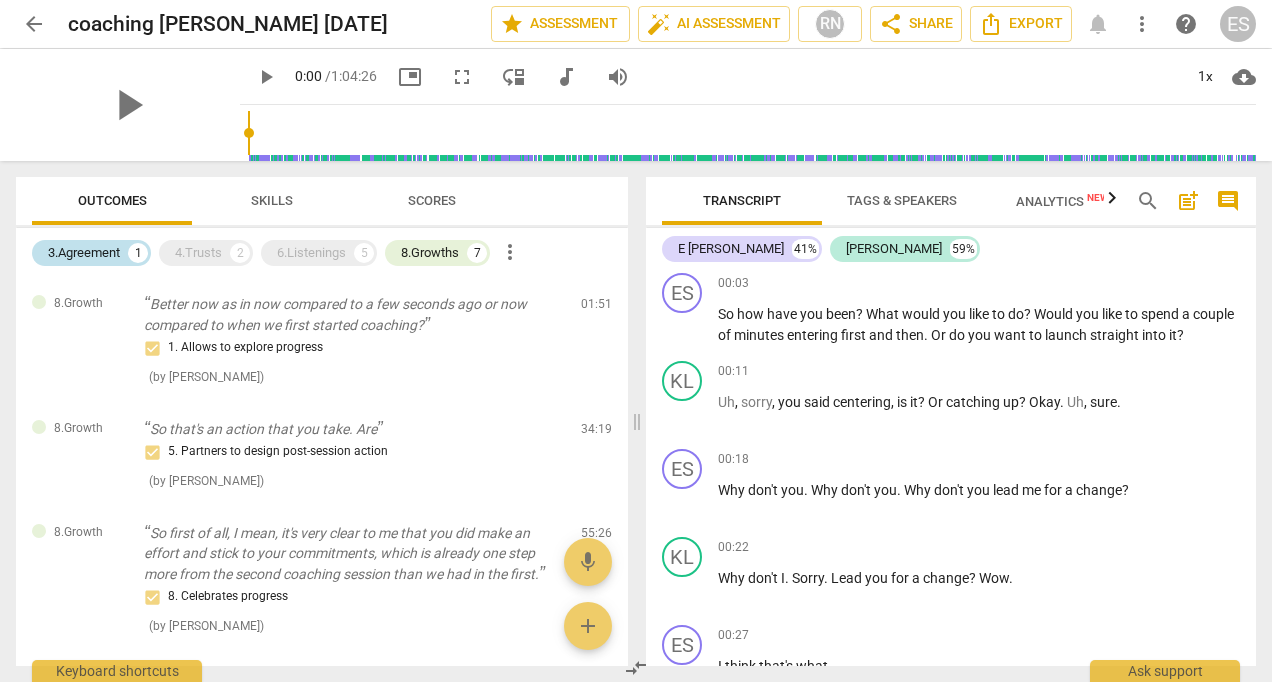 click on "3.Agreement" at bounding box center [84, 253] 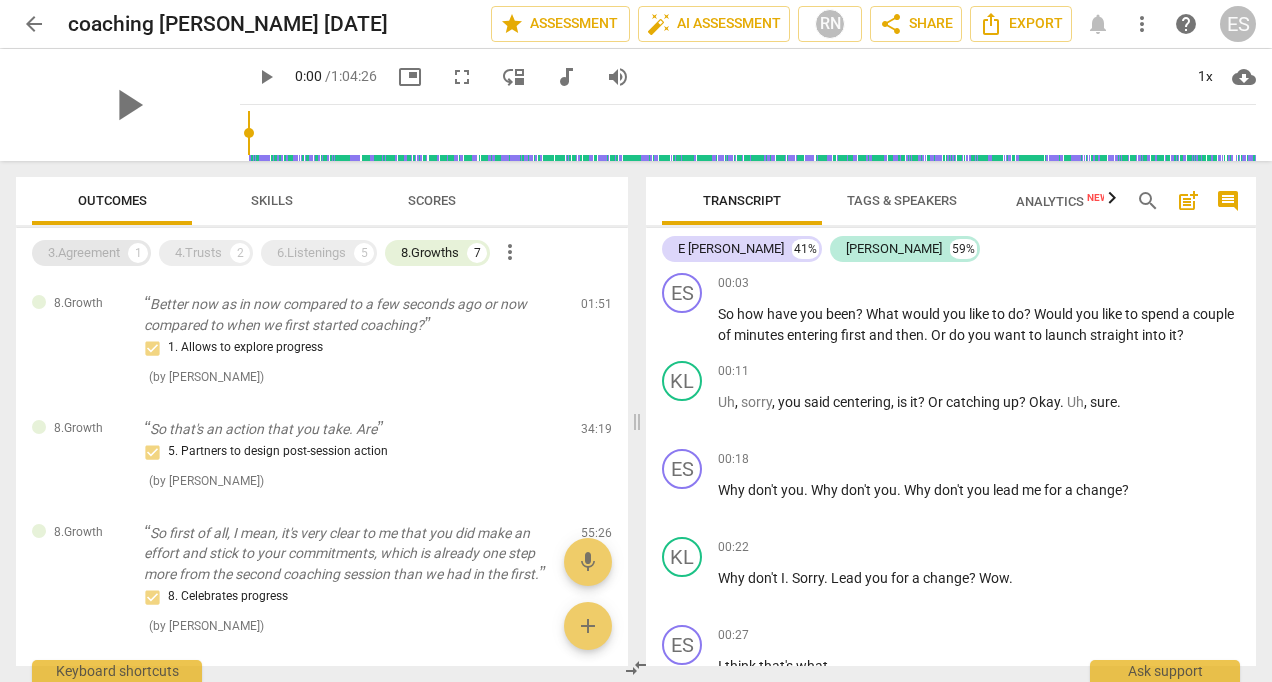 click on "3.Agreement" at bounding box center [84, 253] 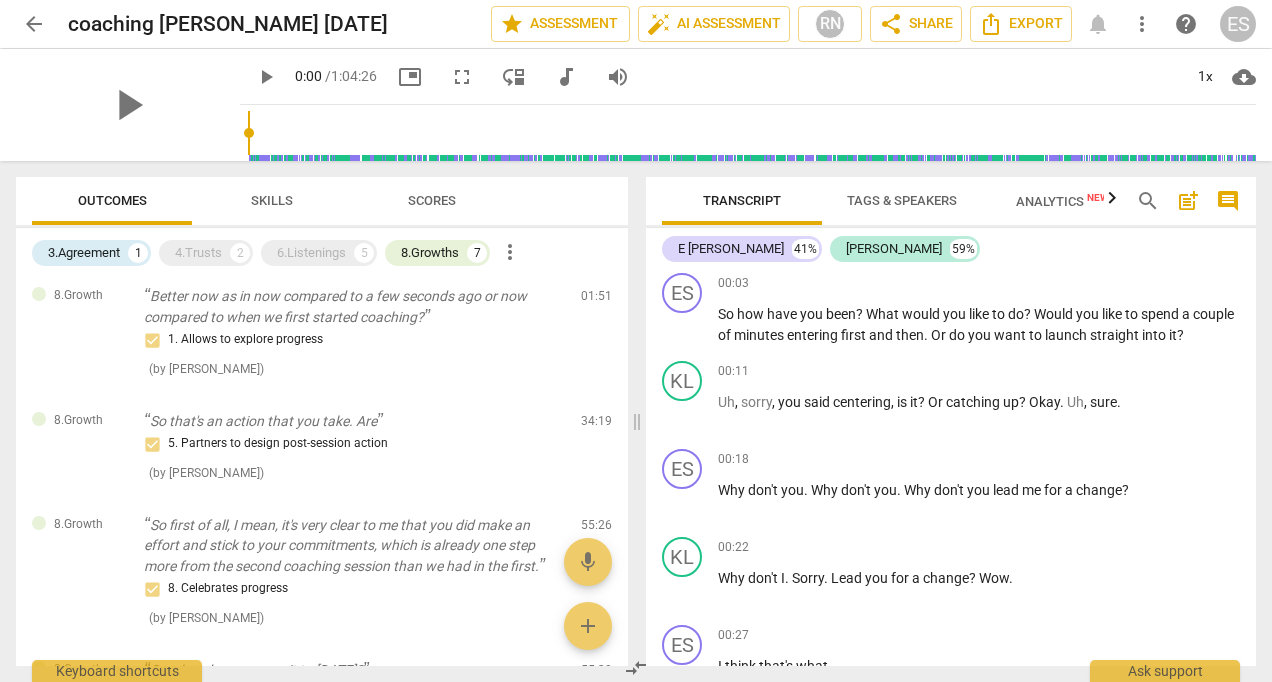 scroll, scrollTop: 0, scrollLeft: 0, axis: both 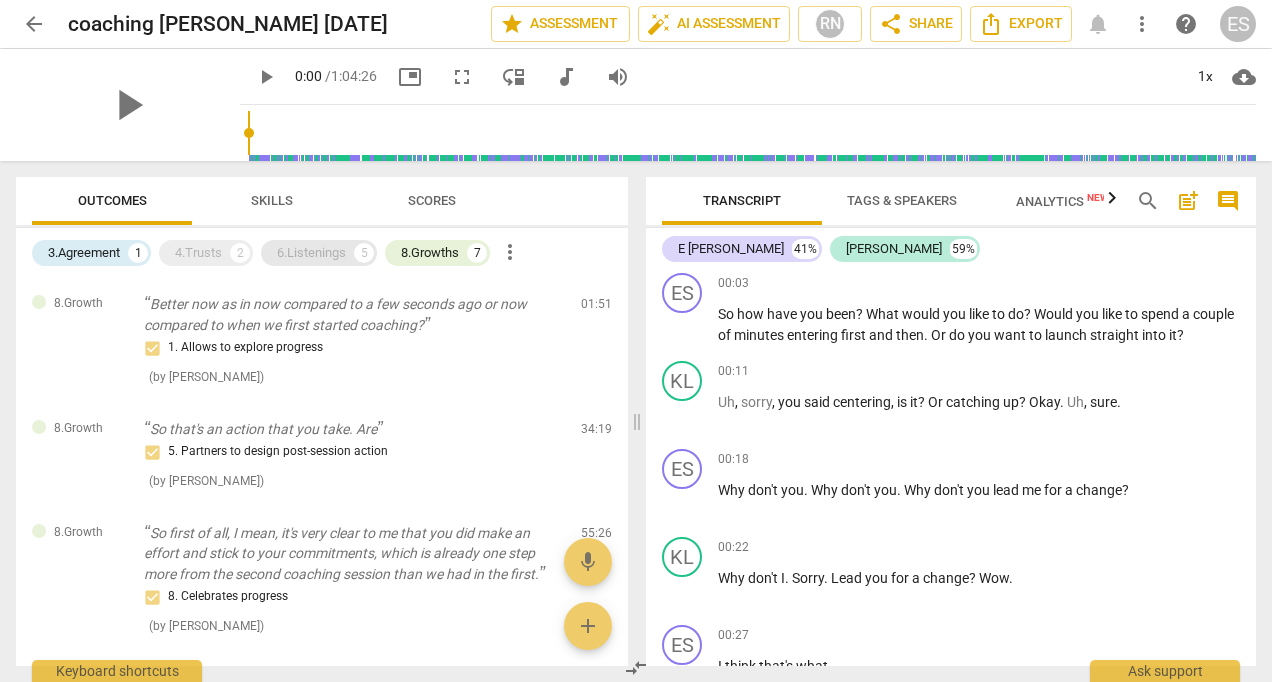 click on "5" at bounding box center [364, 253] 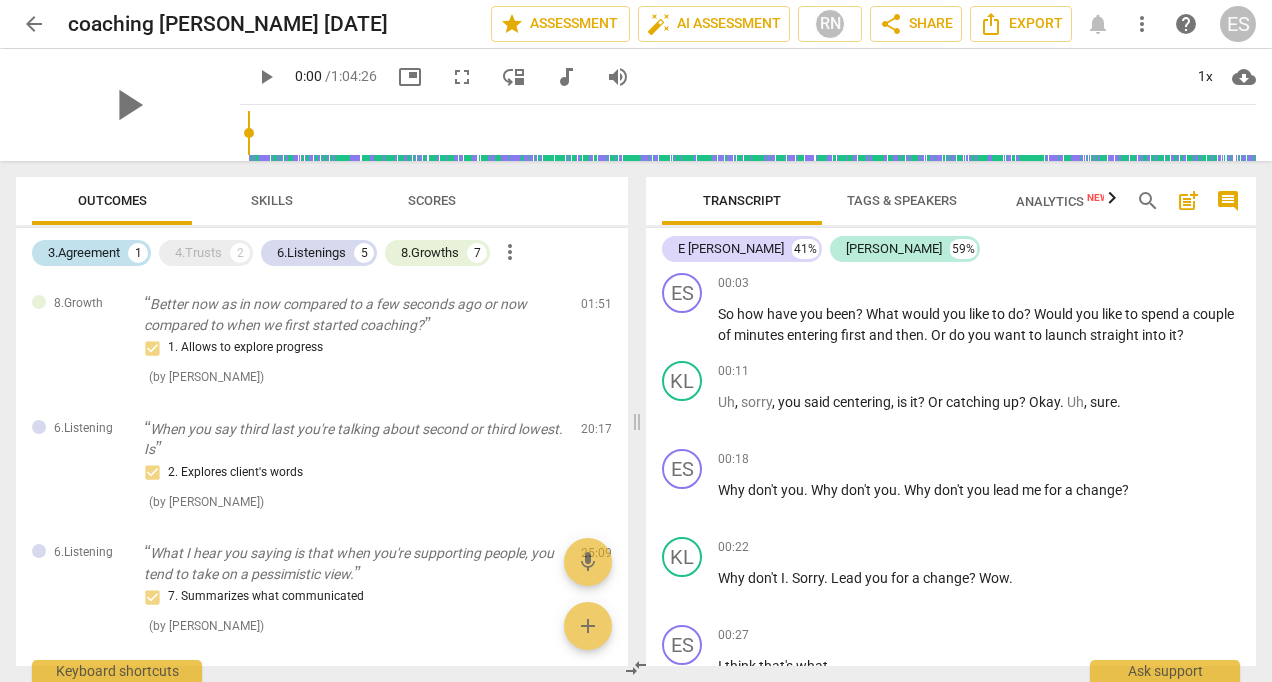 click on "3.Agreement" at bounding box center [84, 253] 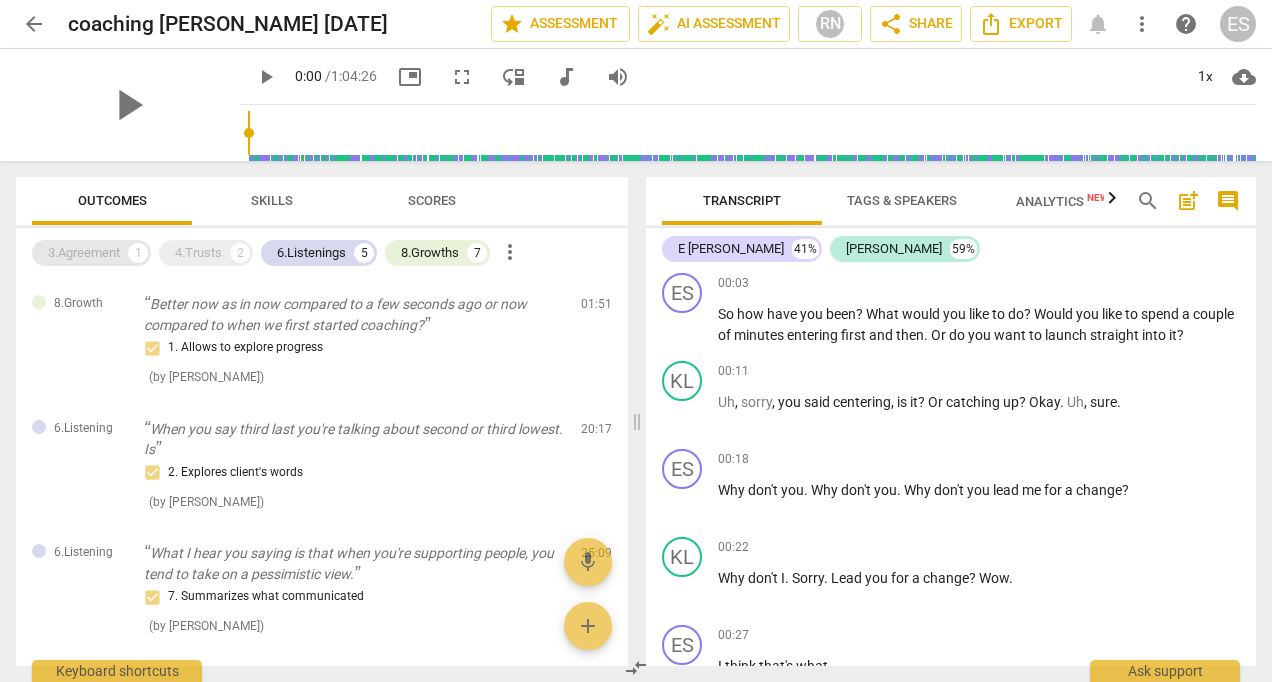 click on "1" at bounding box center [138, 253] 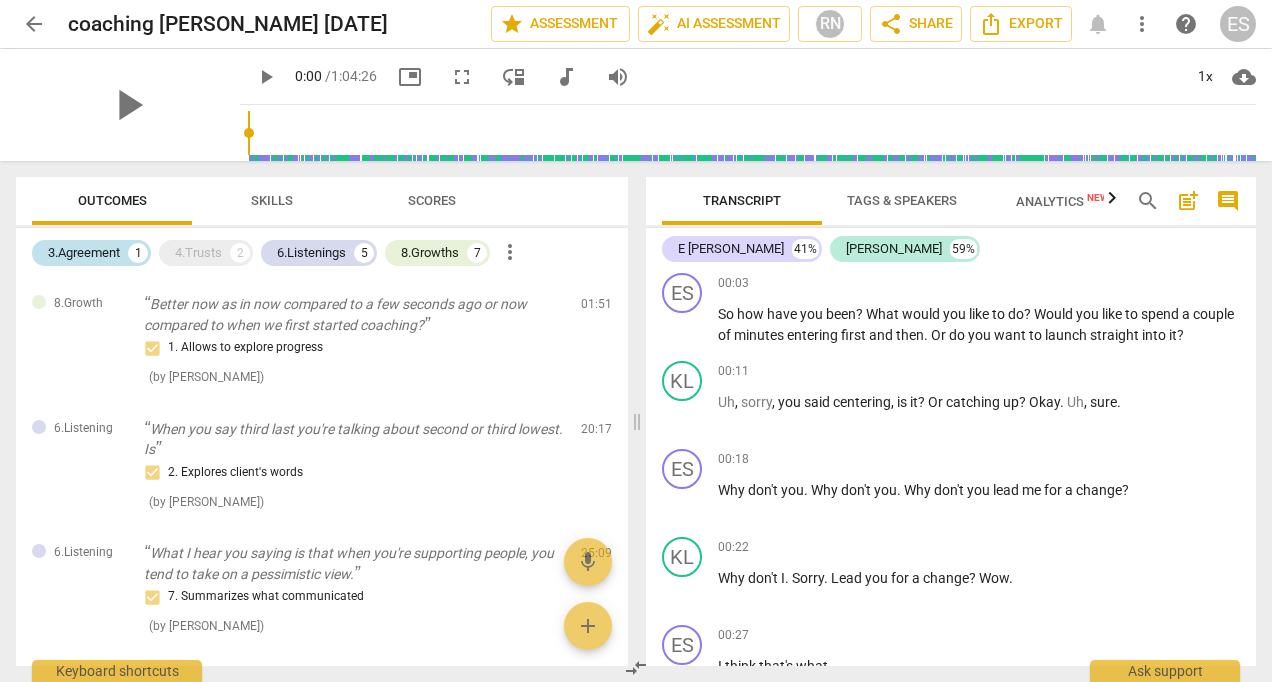 click on "1" at bounding box center [138, 253] 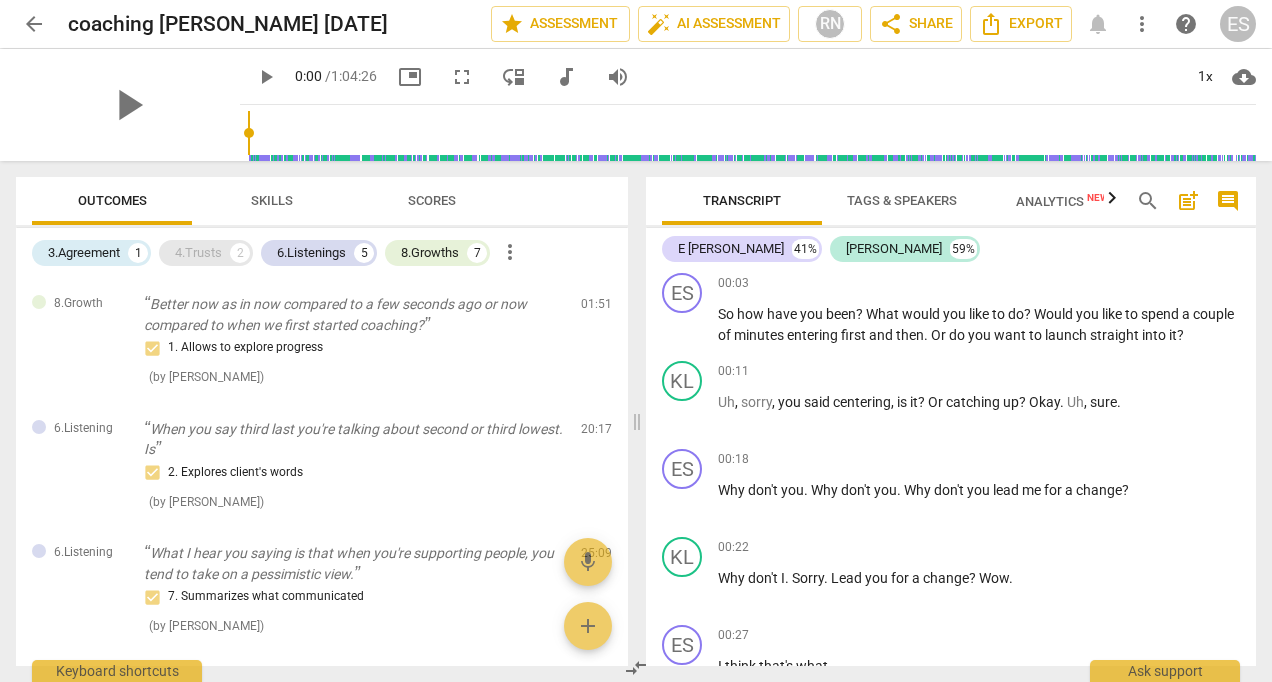 click on "4.Trusts" at bounding box center (198, 253) 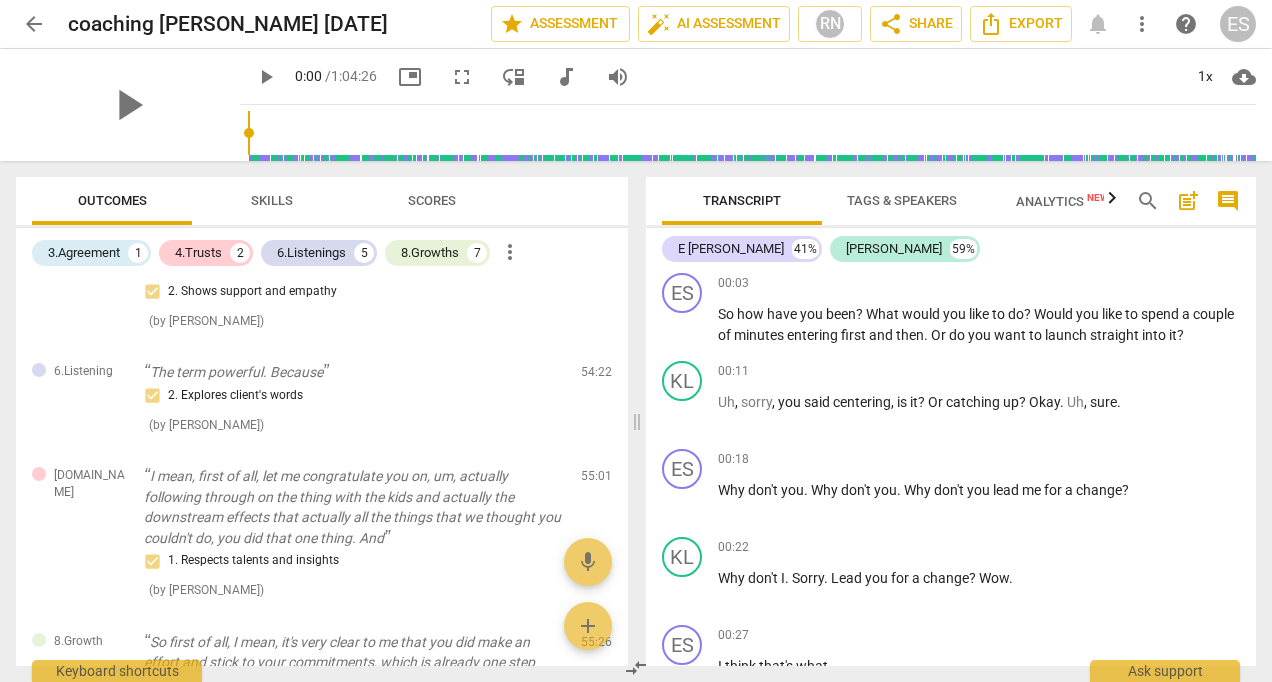 scroll, scrollTop: 0, scrollLeft: 0, axis: both 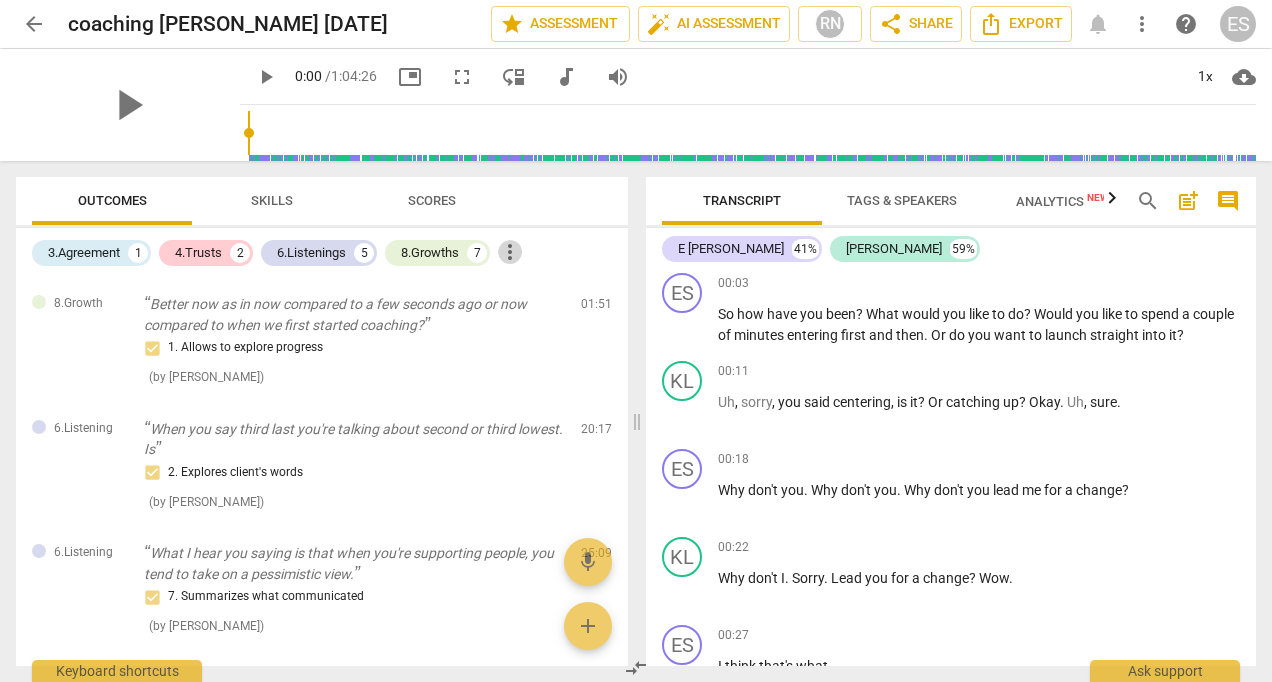 click on "more_vert" at bounding box center [510, 252] 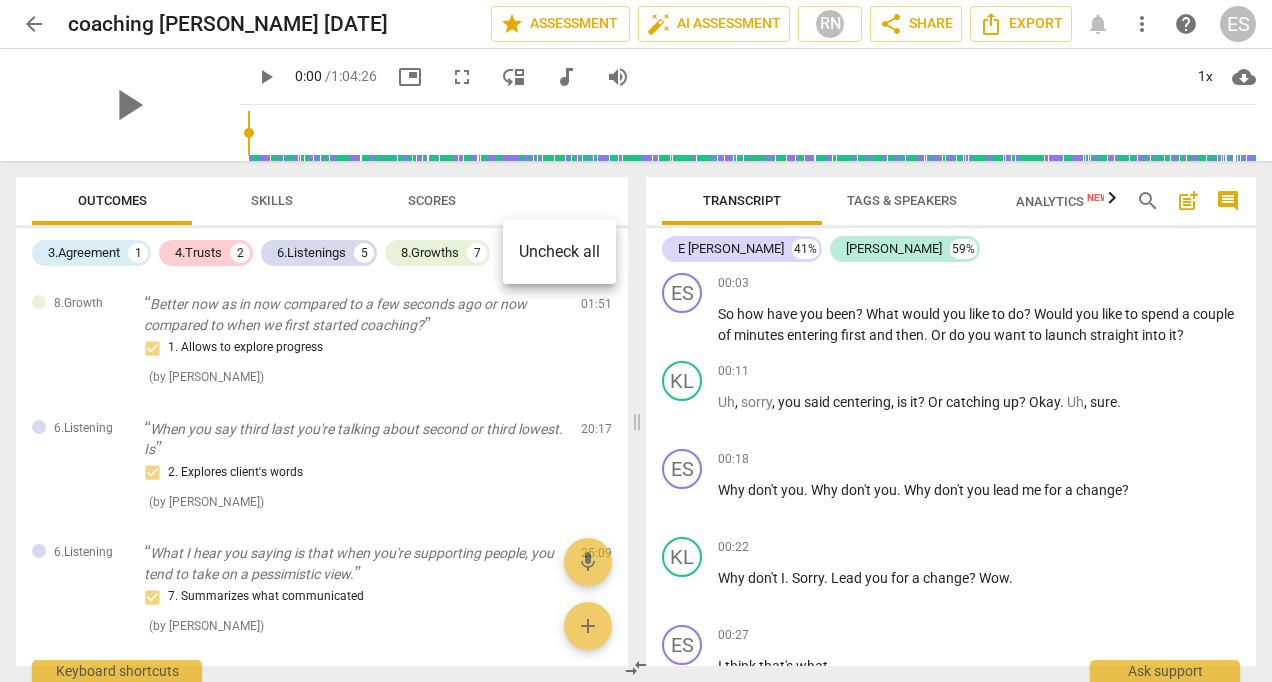 click at bounding box center (636, 341) 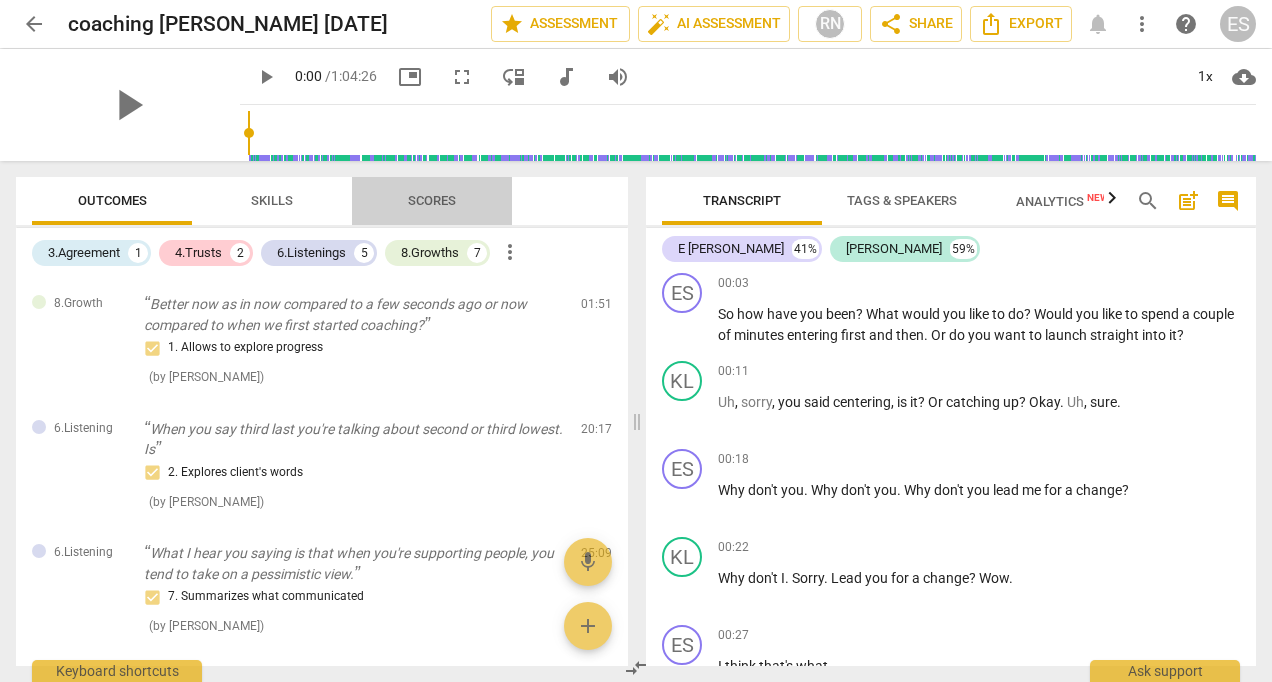 click on "Scores" at bounding box center [432, 200] 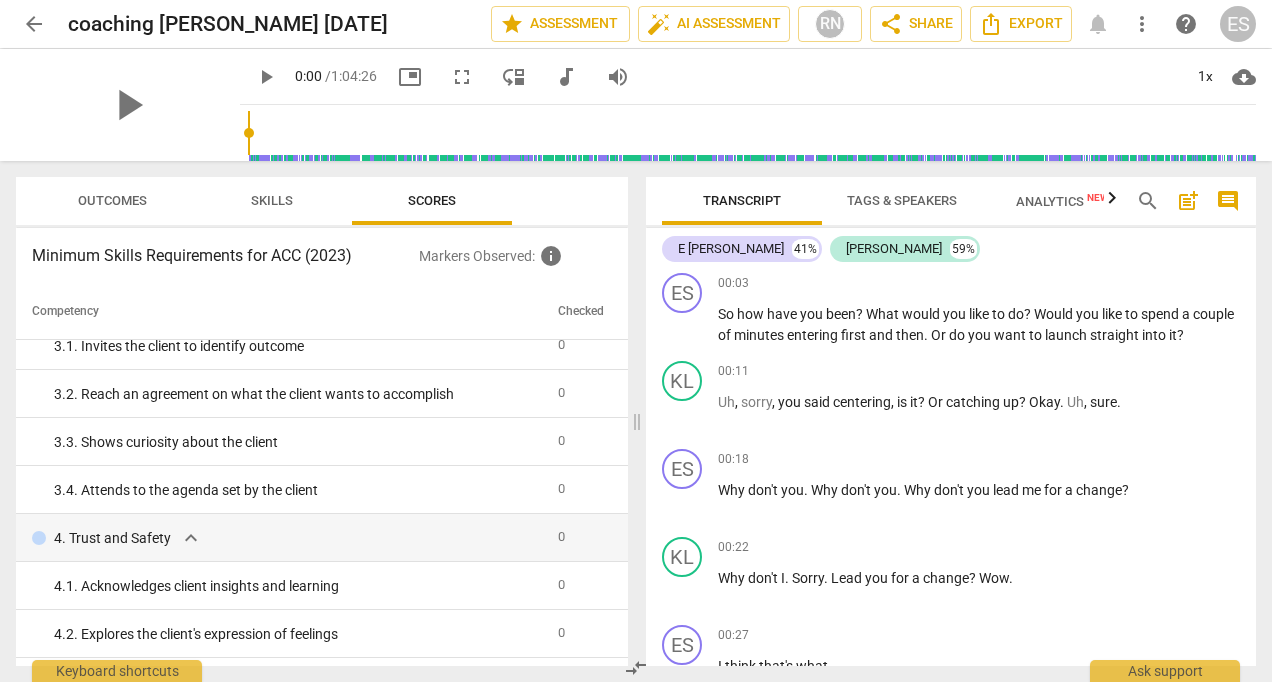 scroll, scrollTop: 0, scrollLeft: 0, axis: both 